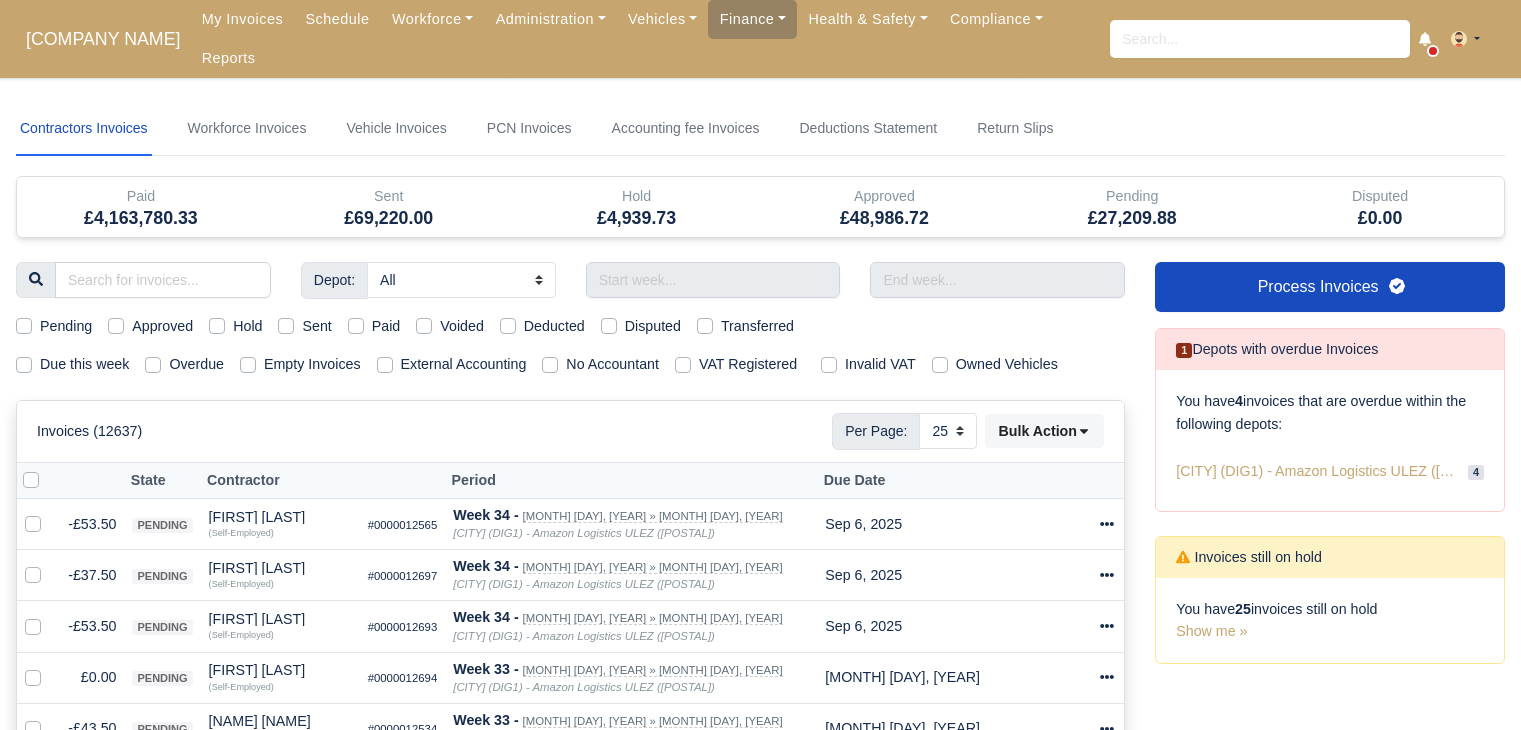 select on "25" 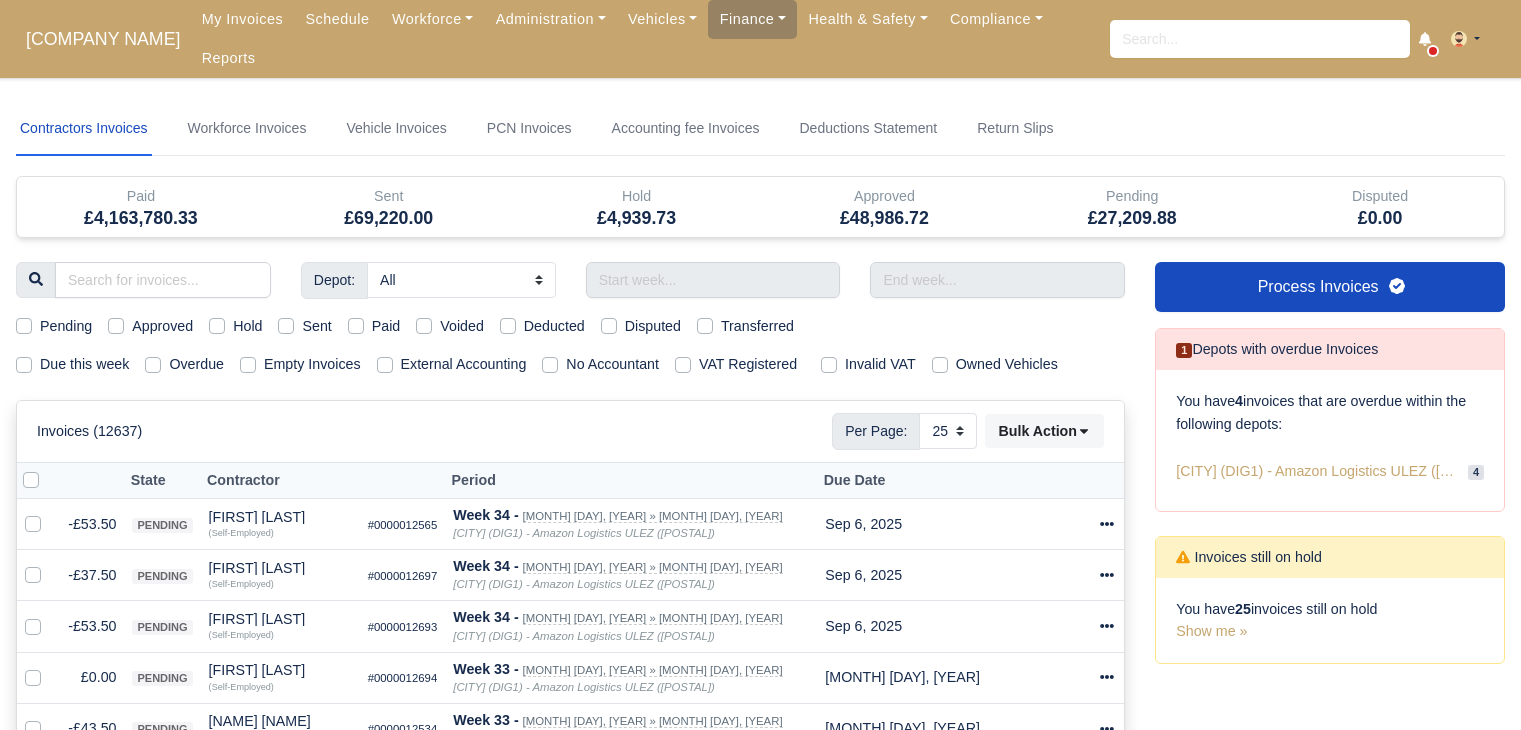 scroll, scrollTop: 0, scrollLeft: 0, axis: both 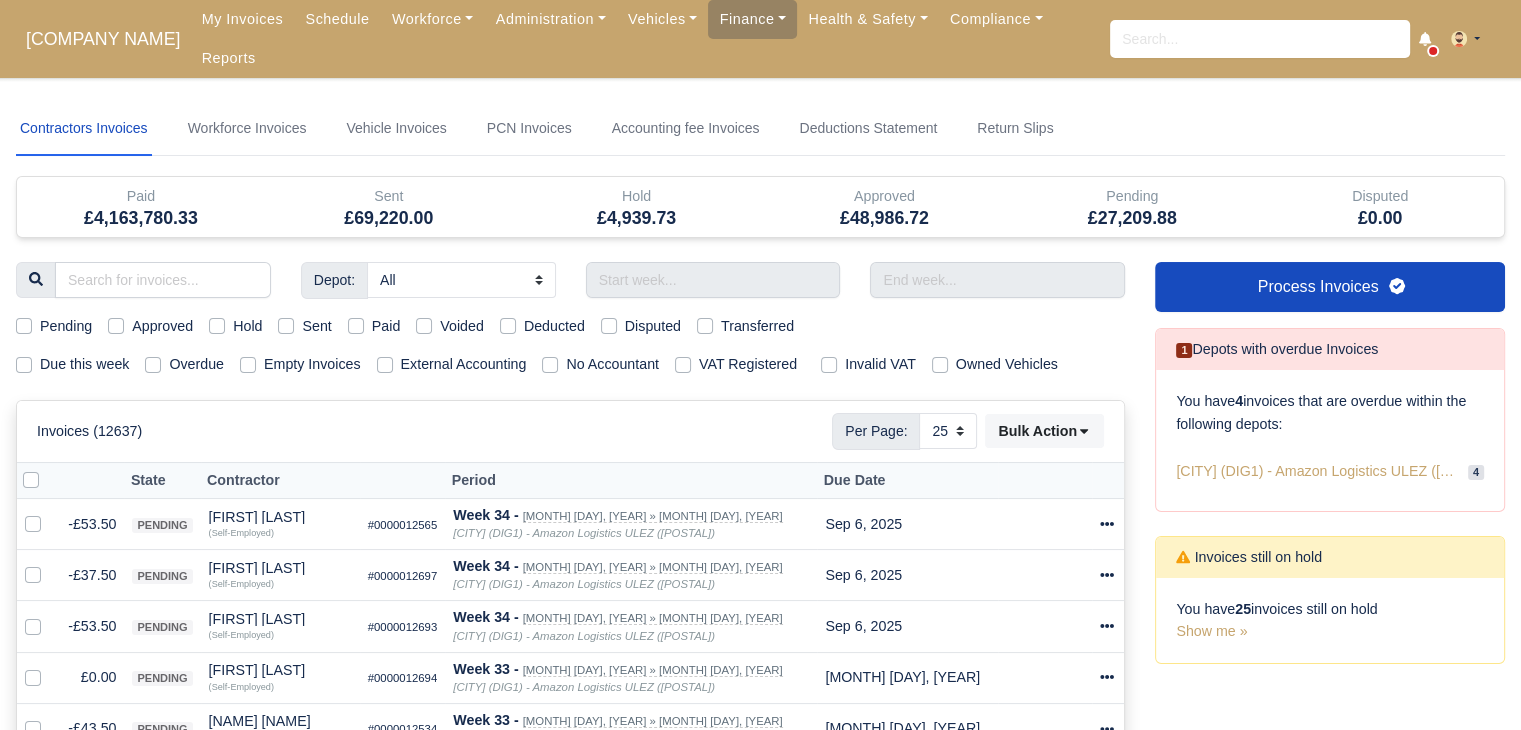 click on "Due this week" at bounding box center [84, 364] 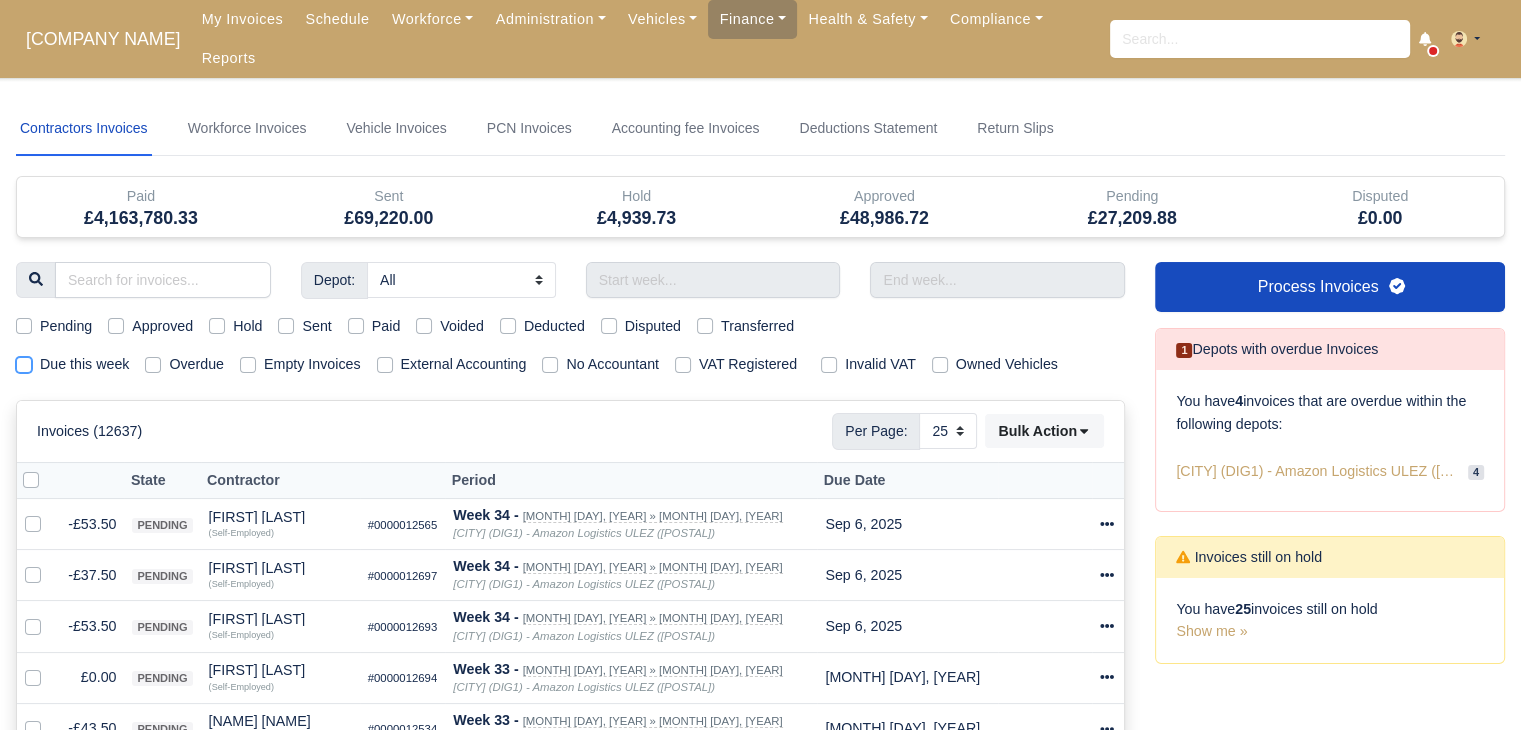 click on "Due this week" at bounding box center (24, 361) 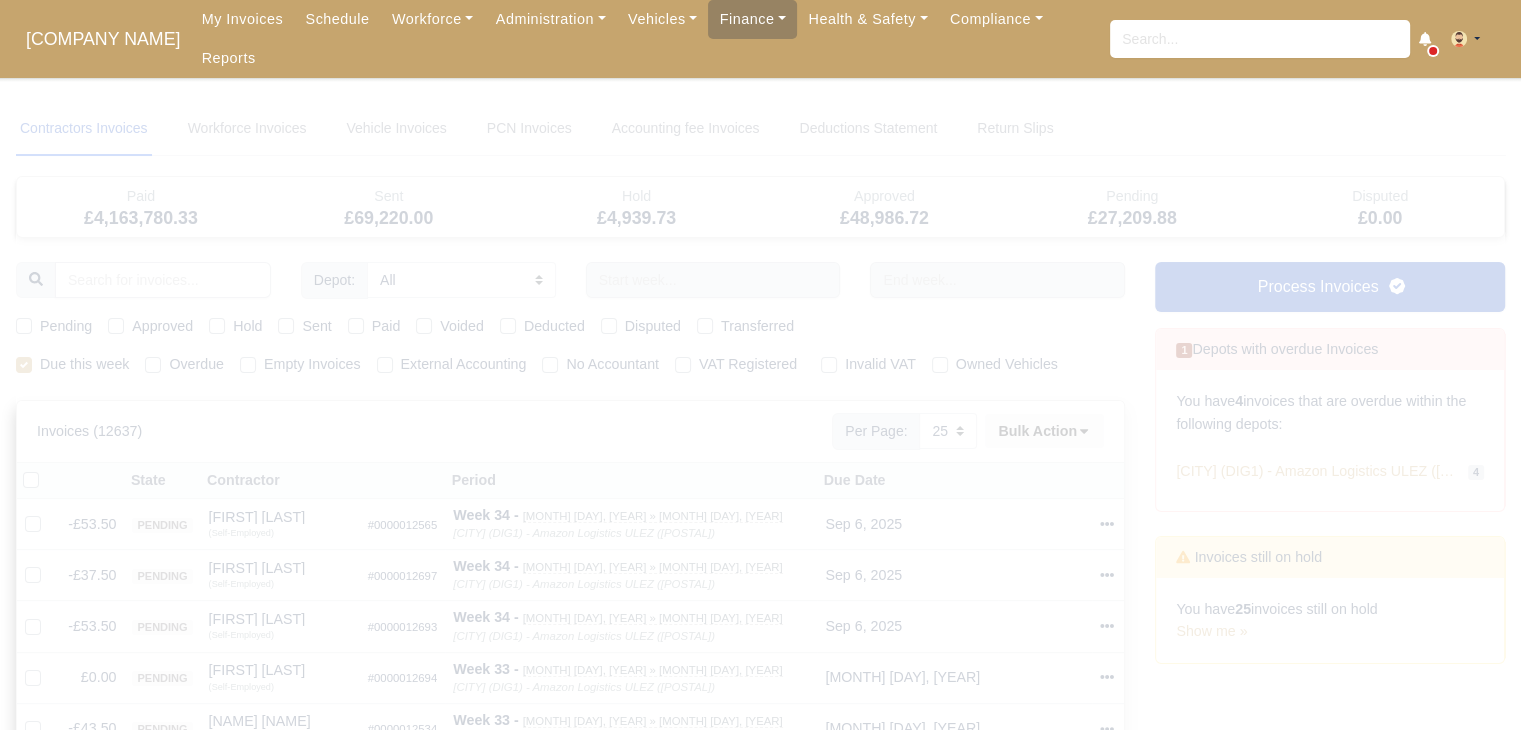 type 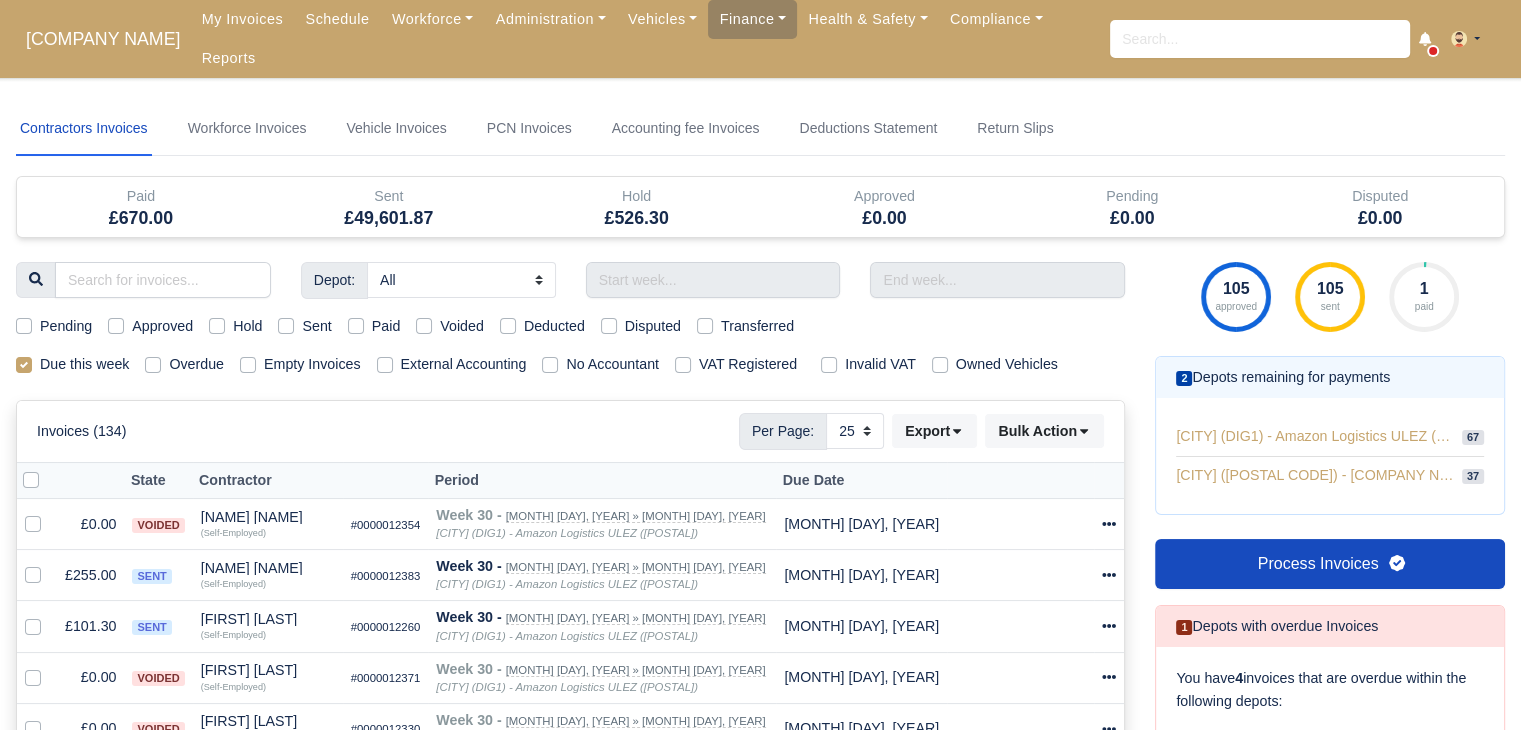 click on "Pending
Approved
Hold
Sent
Paid
Voided
Deducted
Disputed
Transferred" at bounding box center [570, 326] 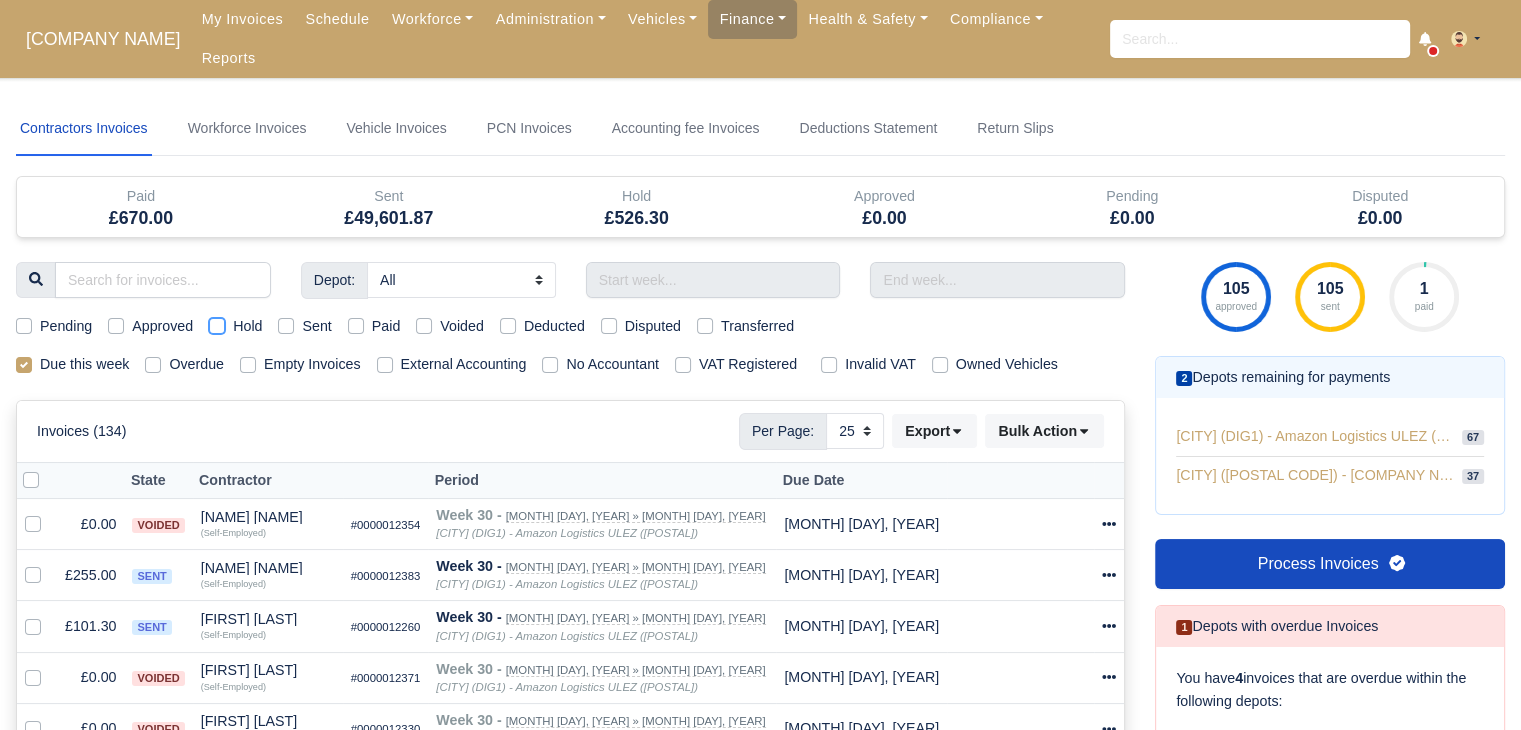 click on "Hold" at bounding box center [217, 323] 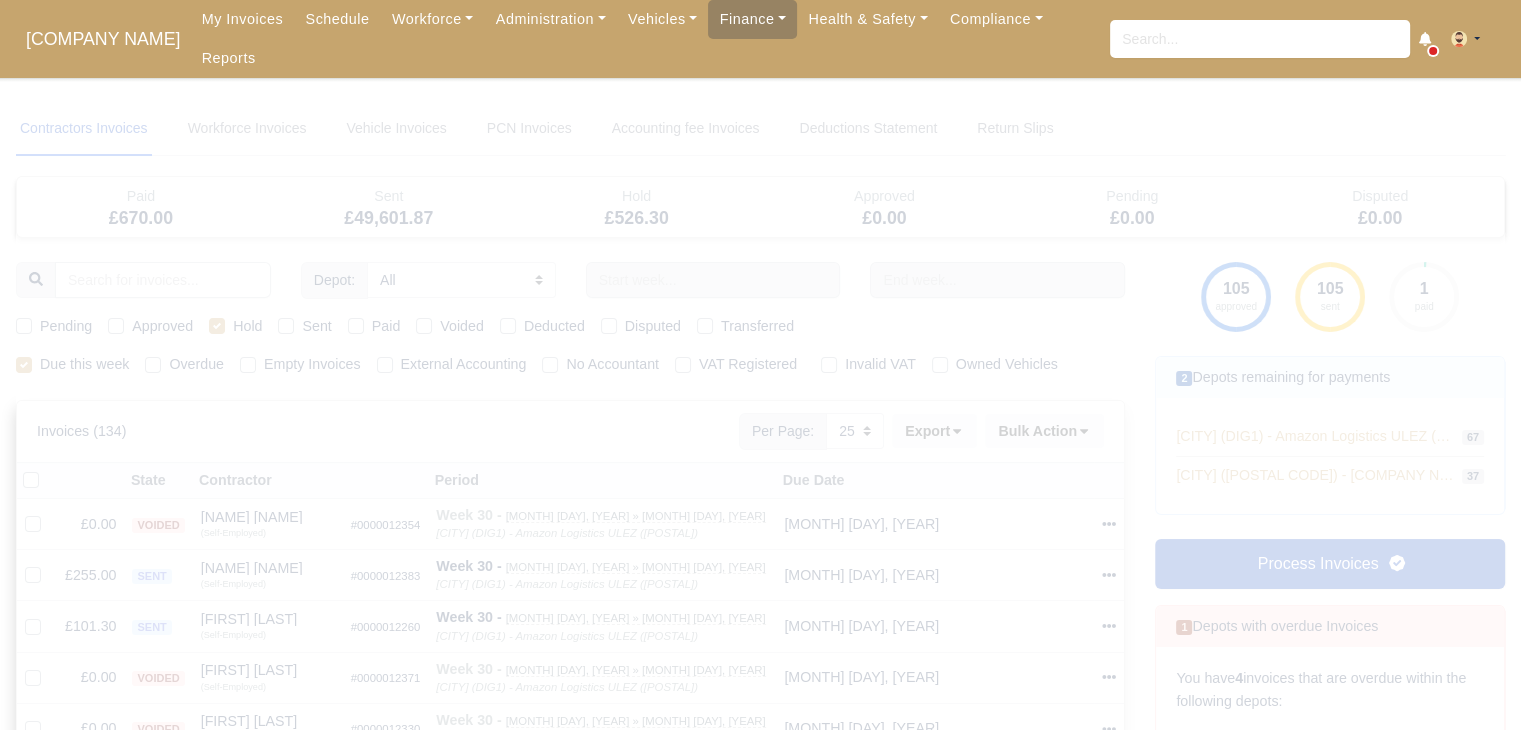 type 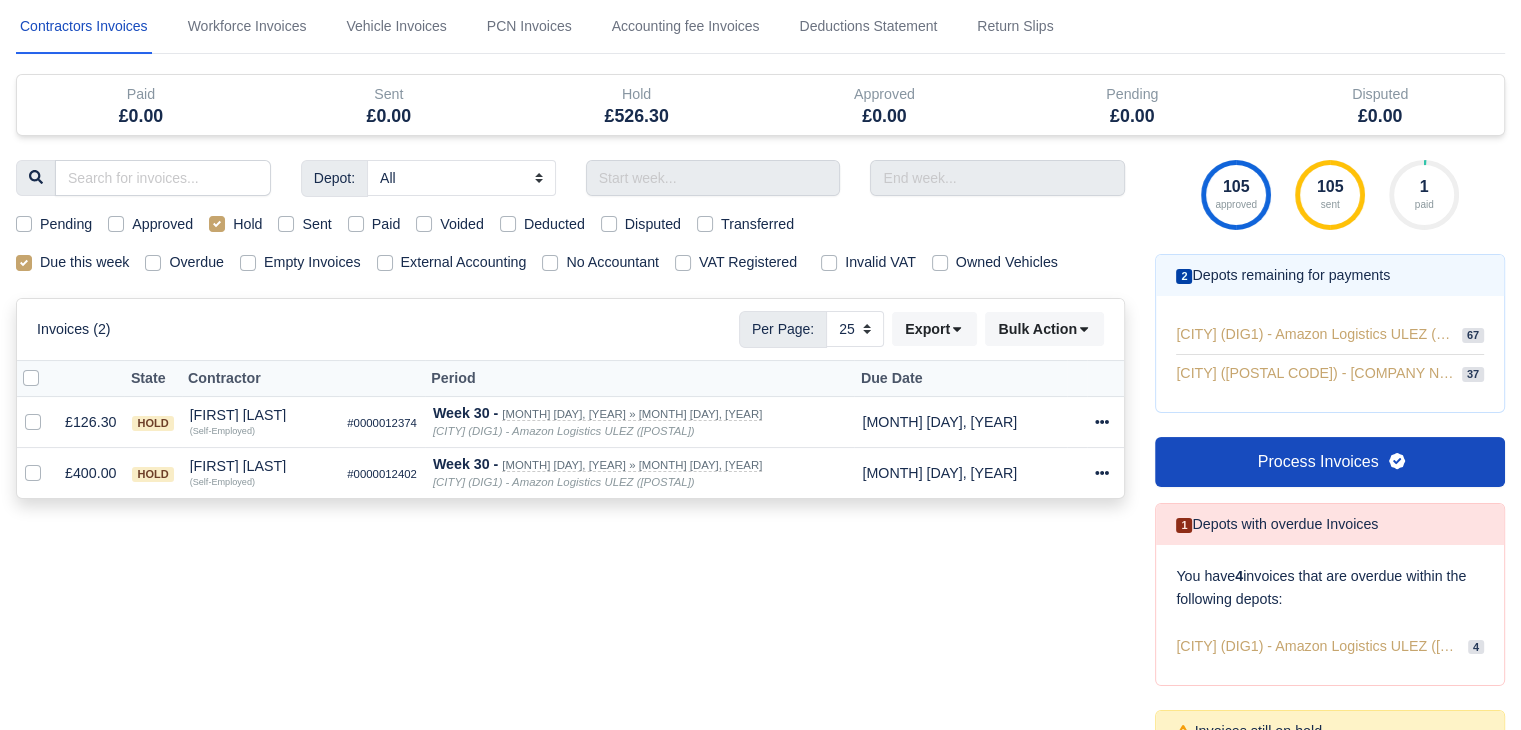 scroll, scrollTop: 200, scrollLeft: 0, axis: vertical 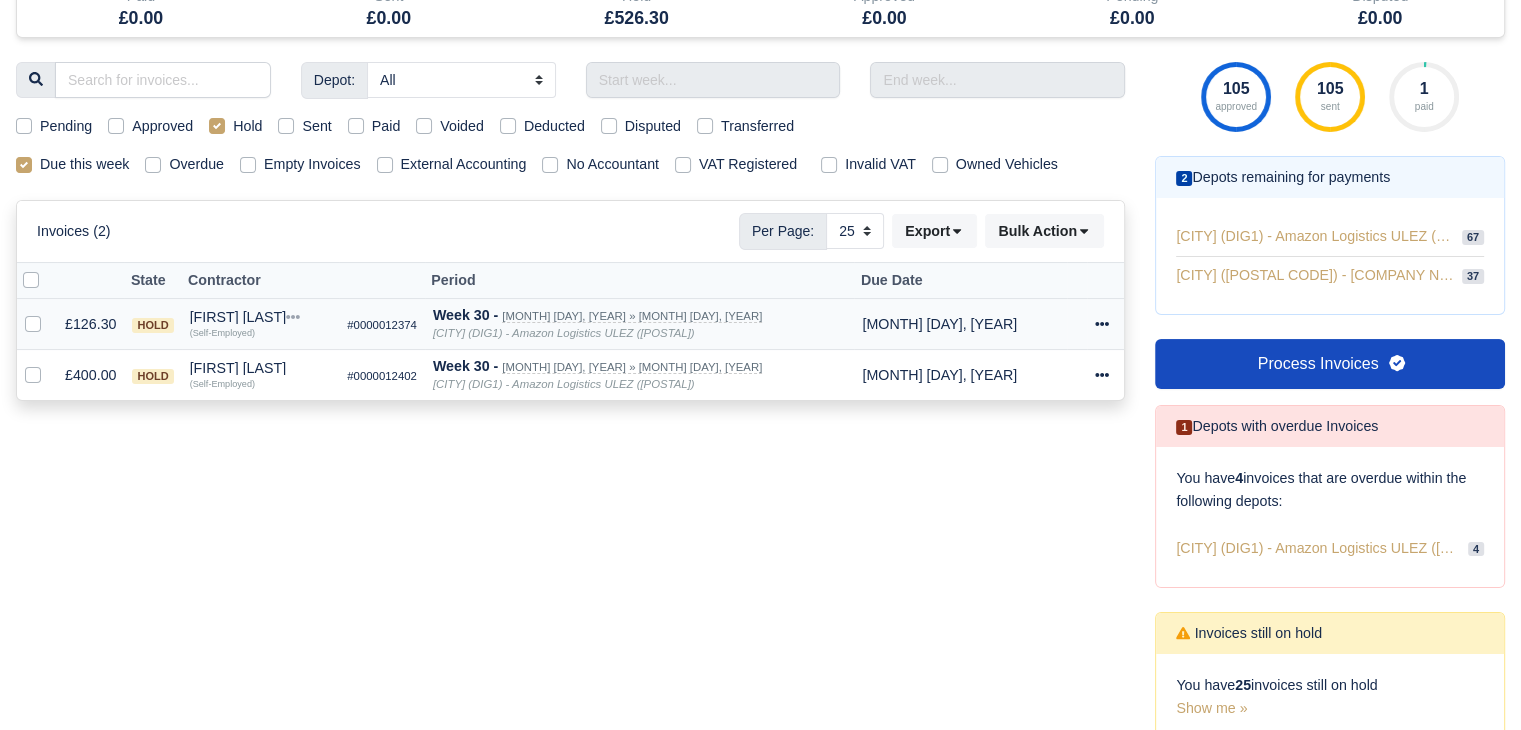 click on "[FIRST] [LAST]" at bounding box center [261, 317] 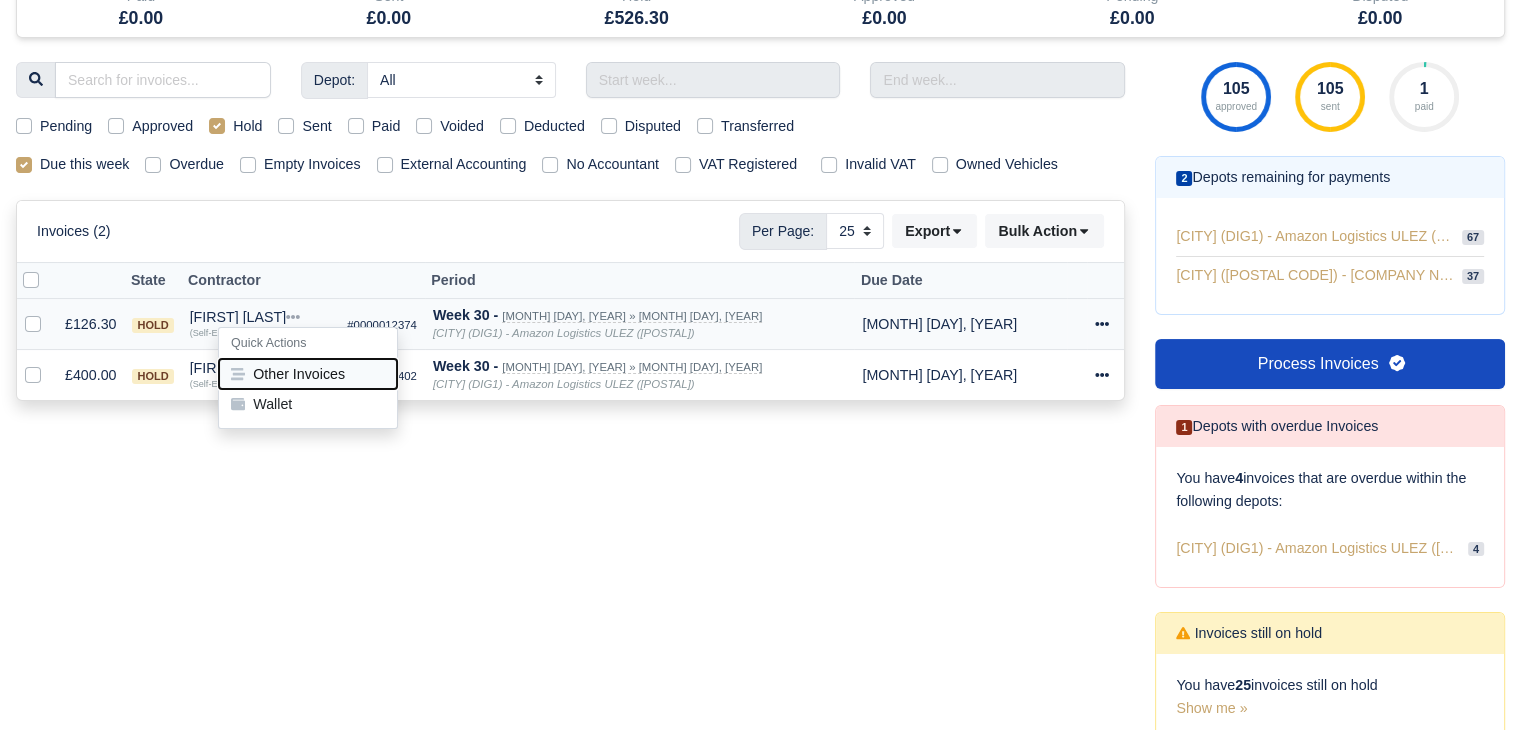 click on "Other Invoices" at bounding box center (308, 374) 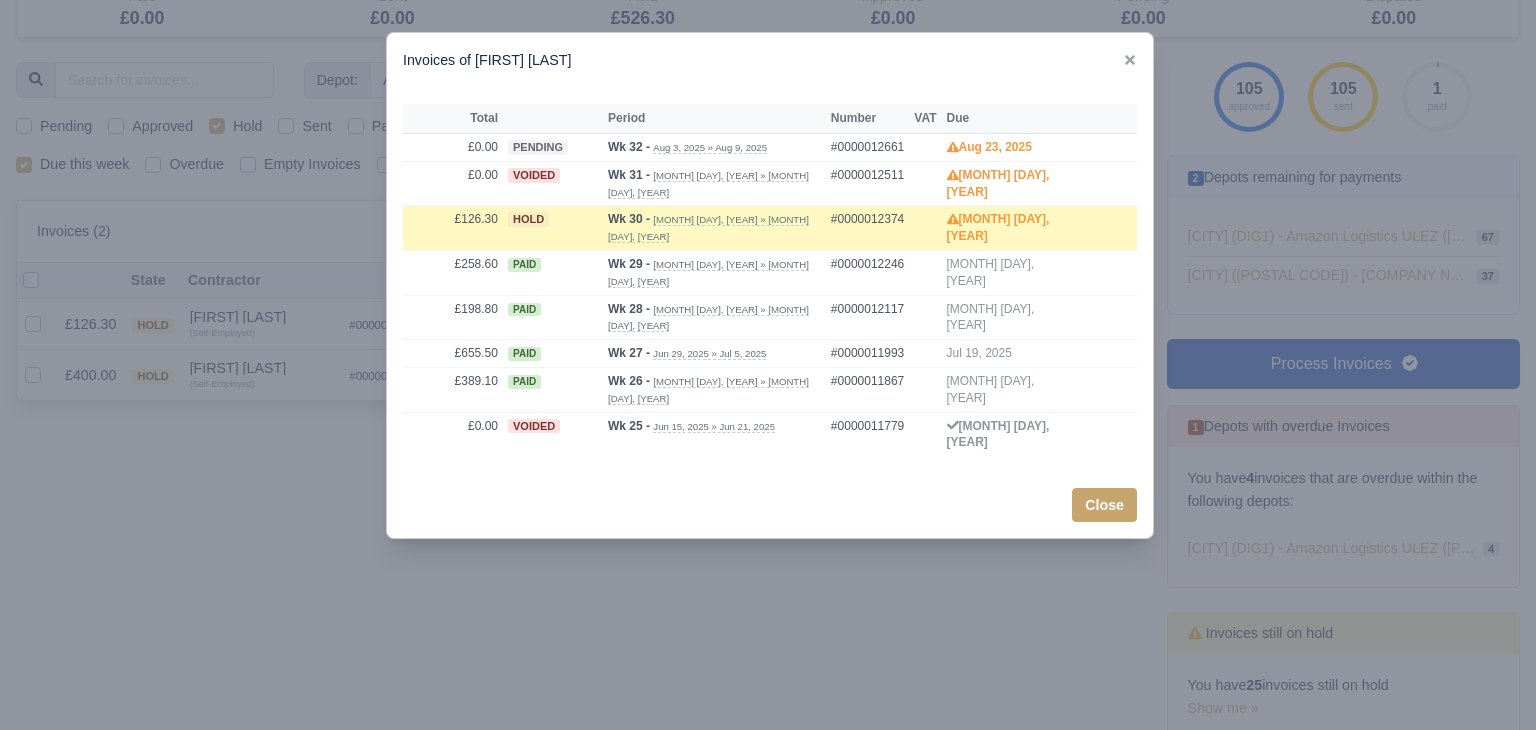click at bounding box center [768, 365] 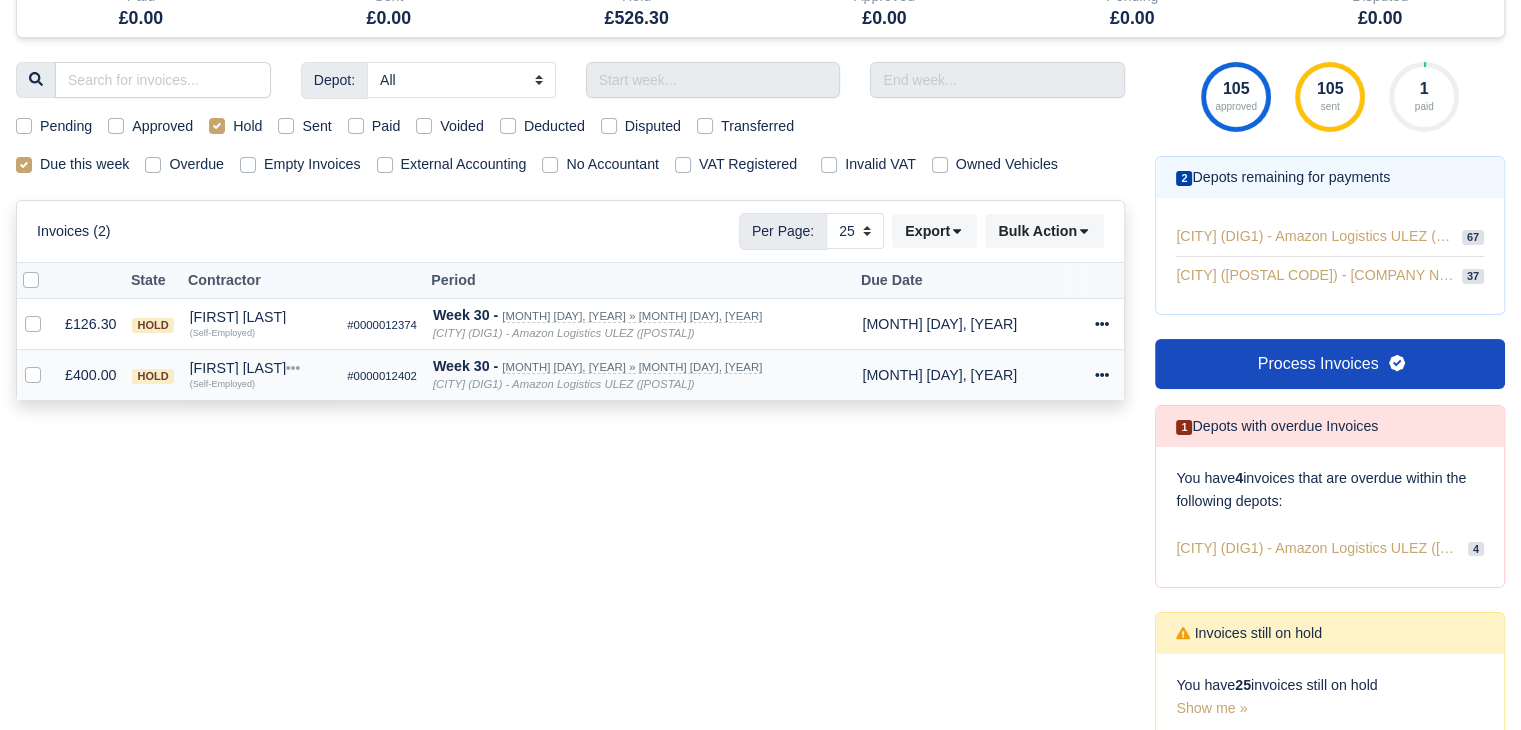 click on "(Self-Employed)" at bounding box center (222, 383) 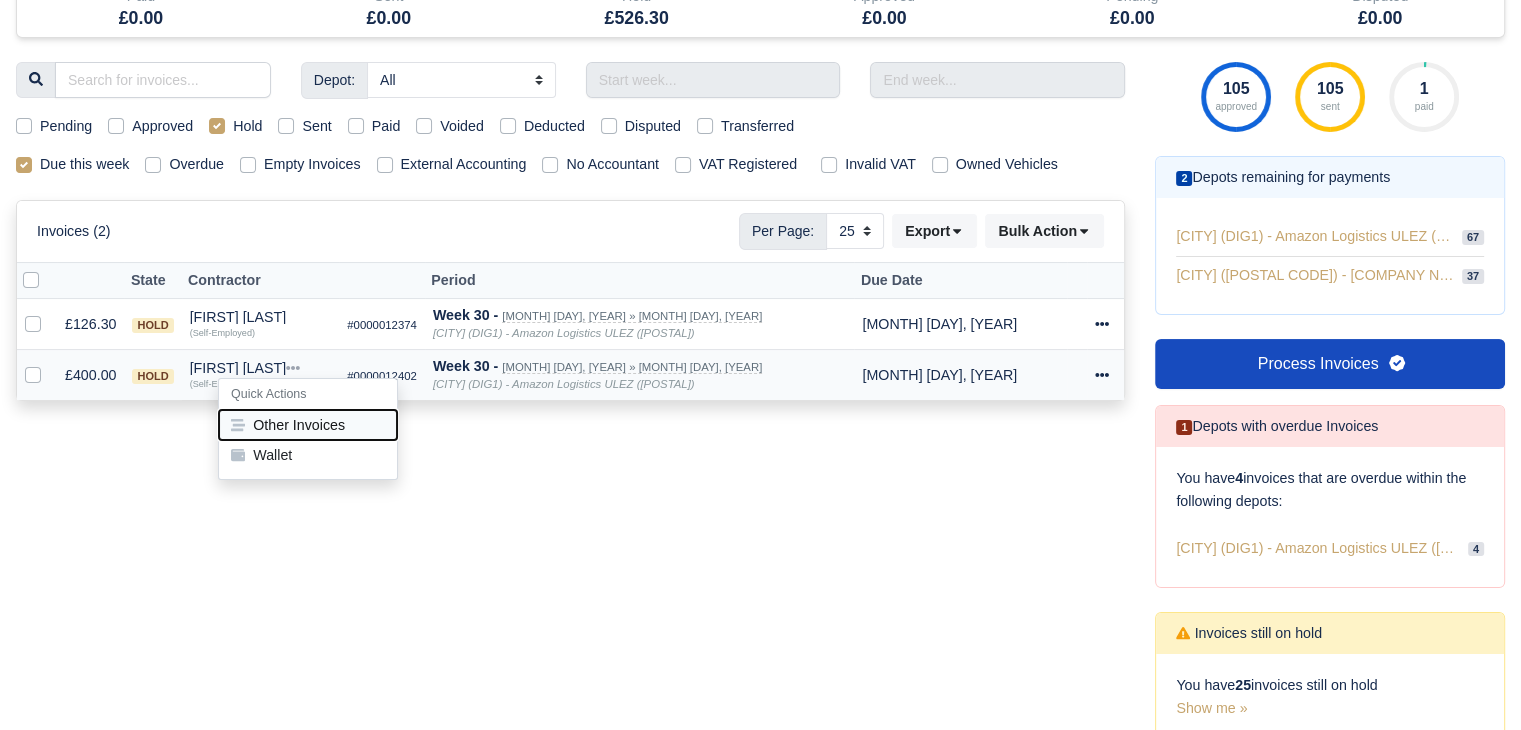 click on "Other Invoices" at bounding box center [308, 425] 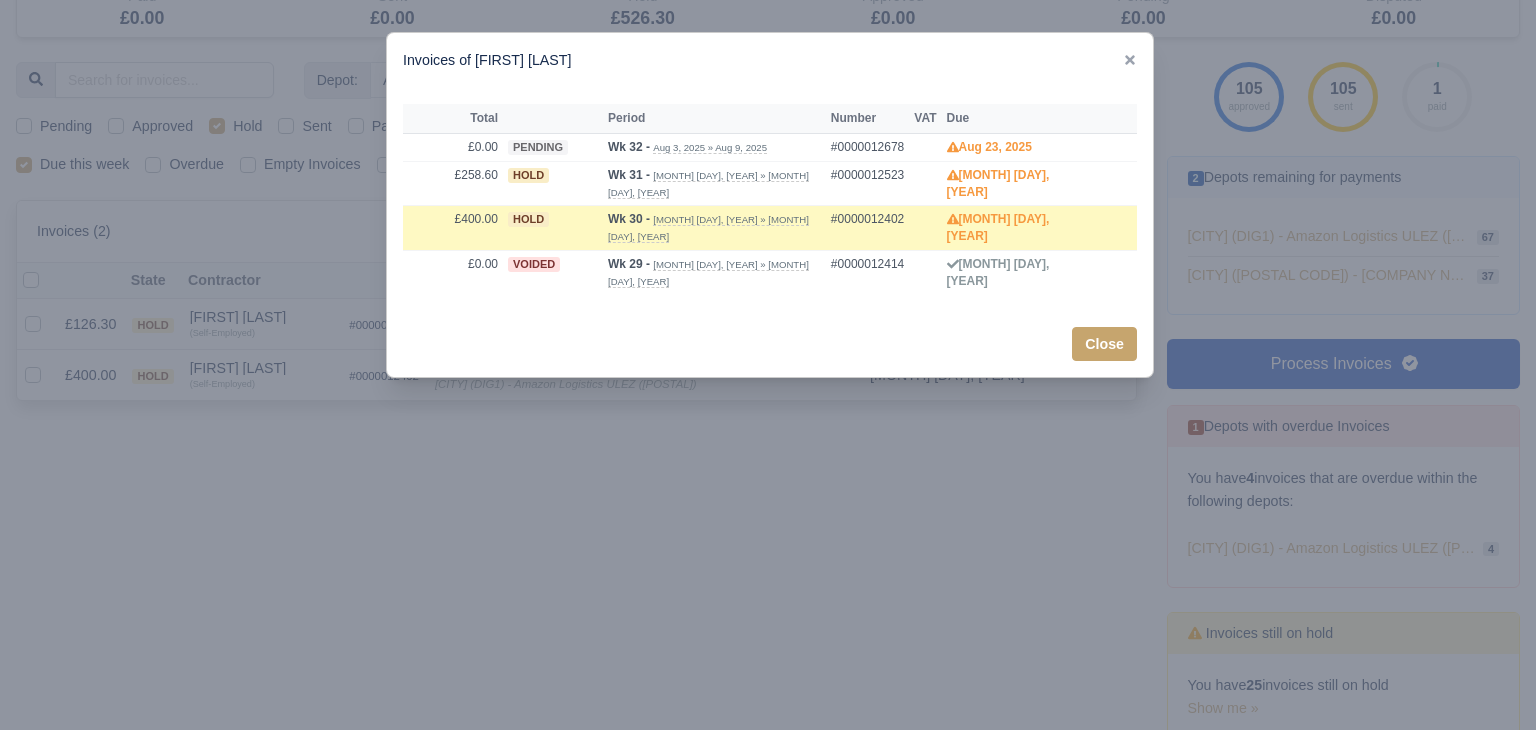 click at bounding box center (768, 365) 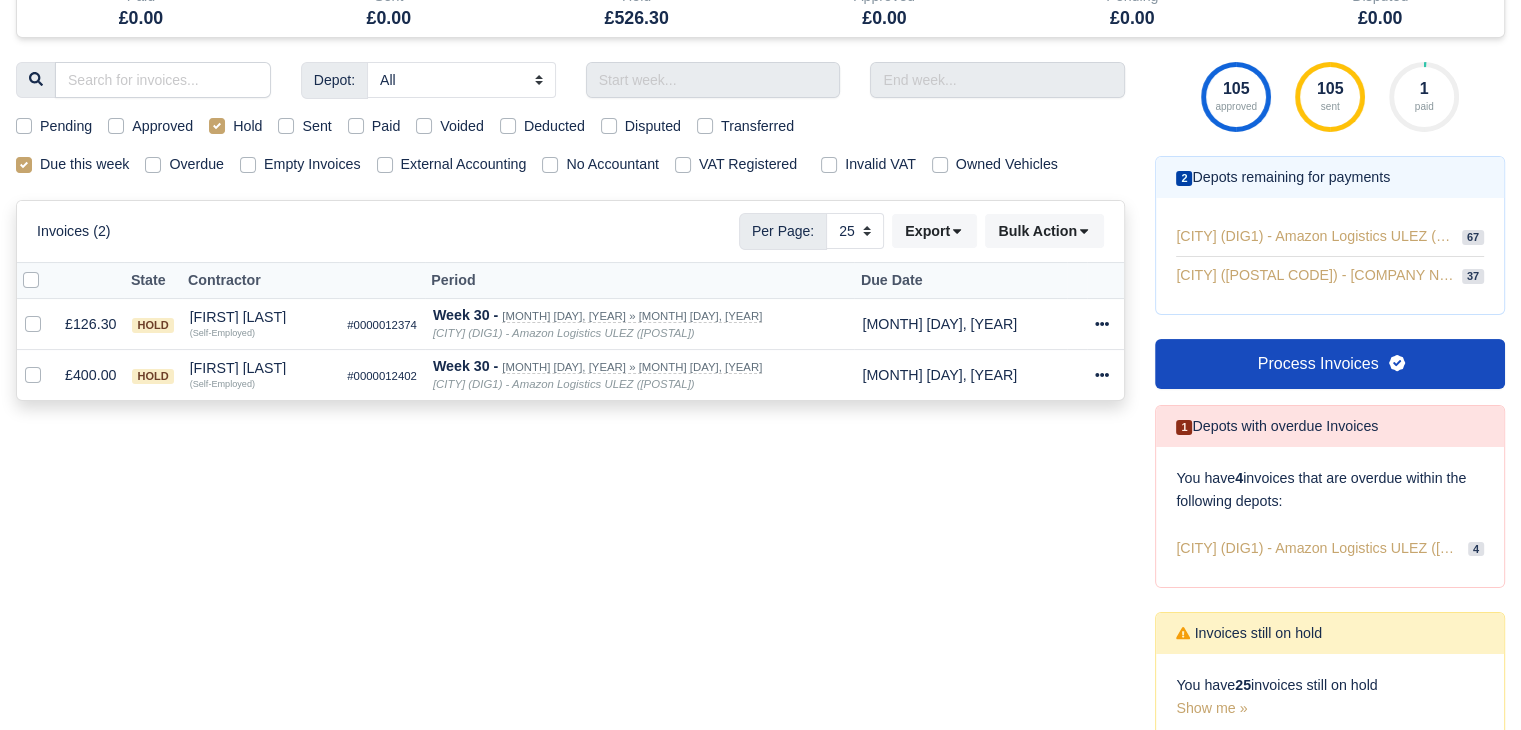 click on "Hold" at bounding box center (247, 126) 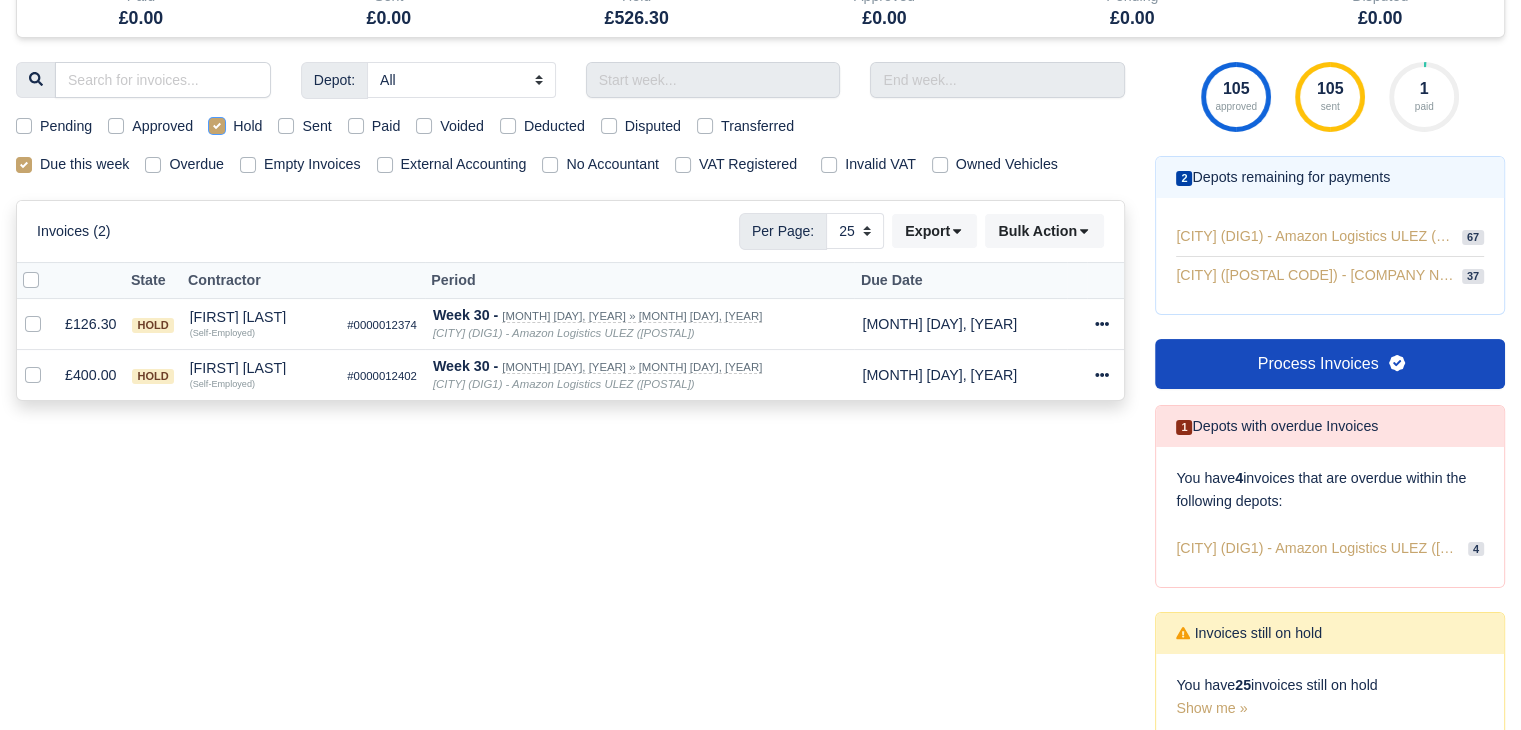 checkbox on "false" 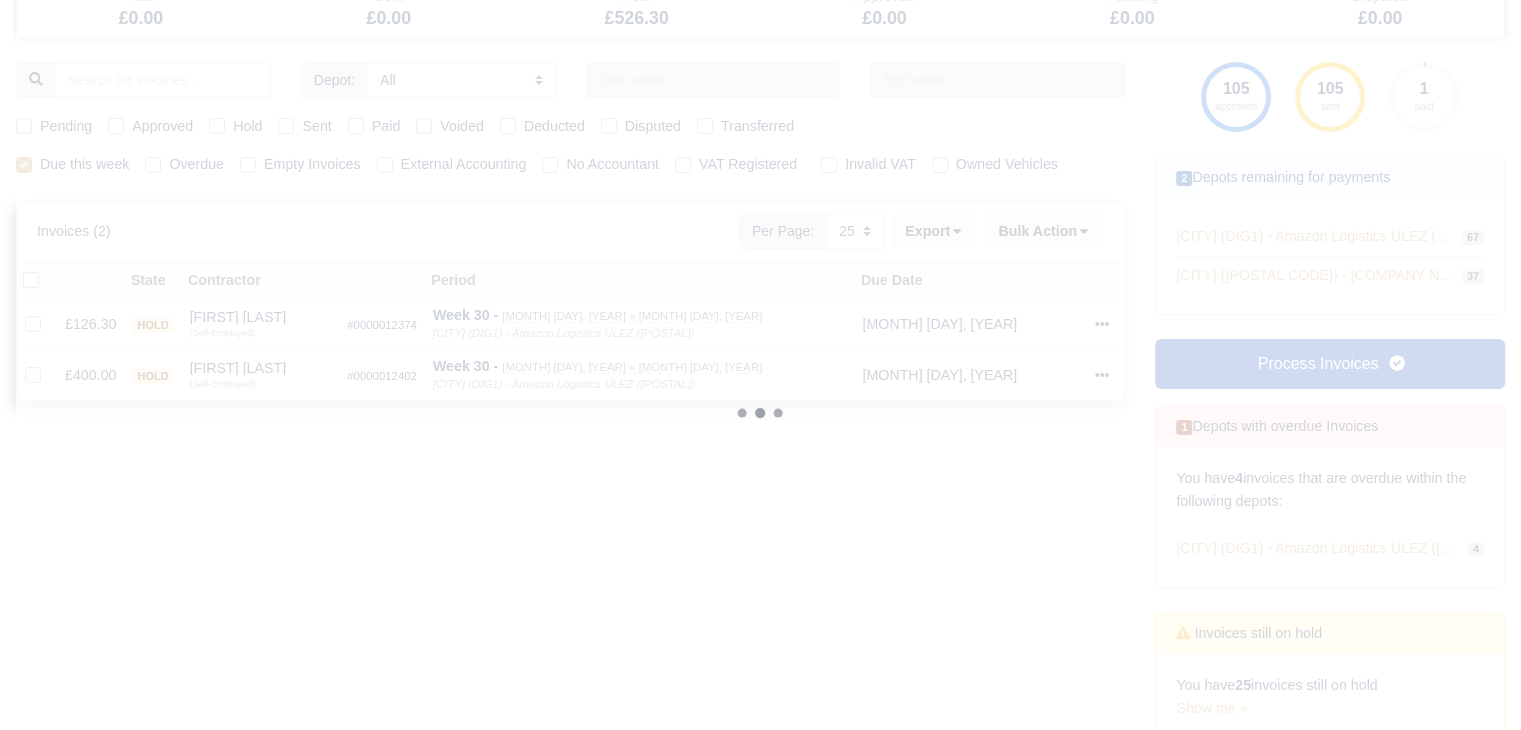 type 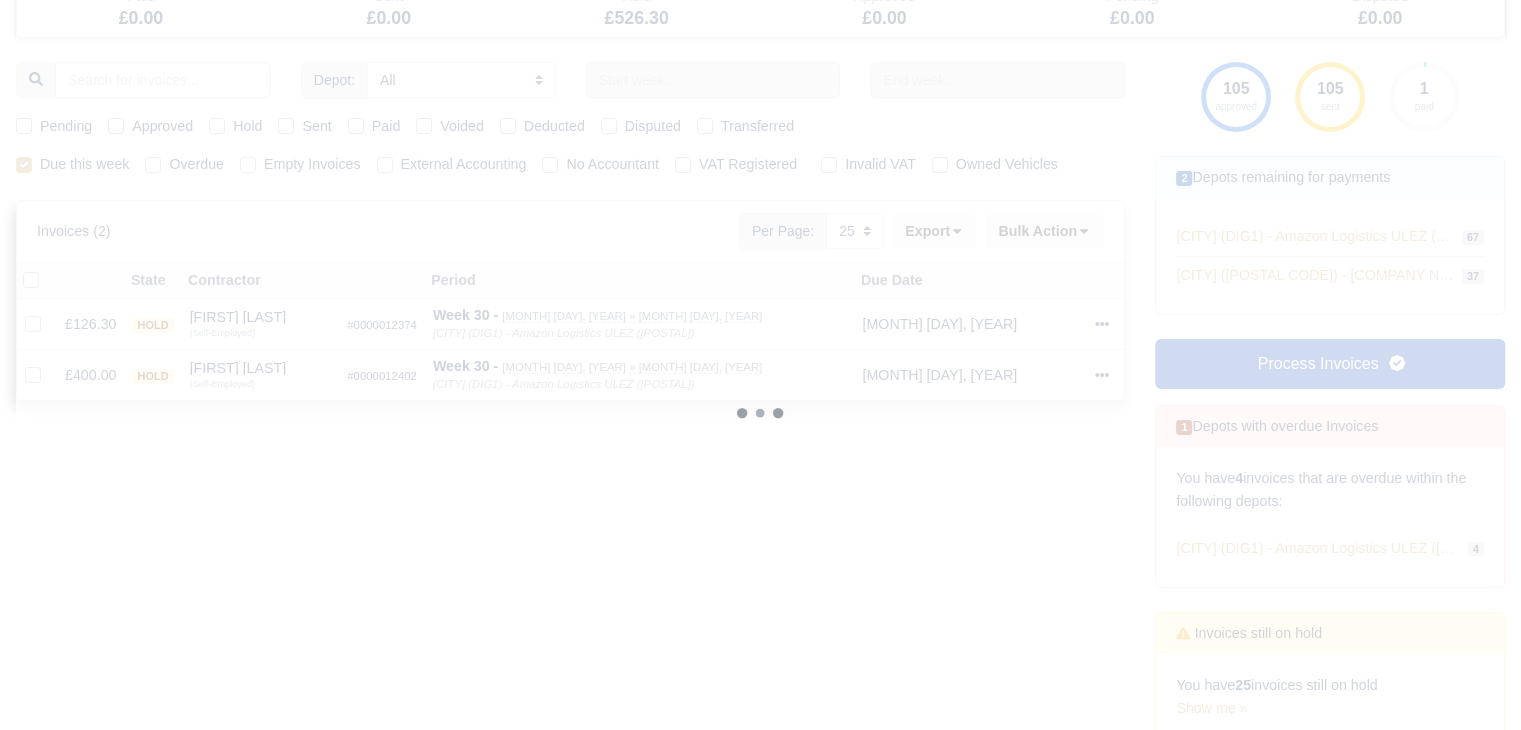 type 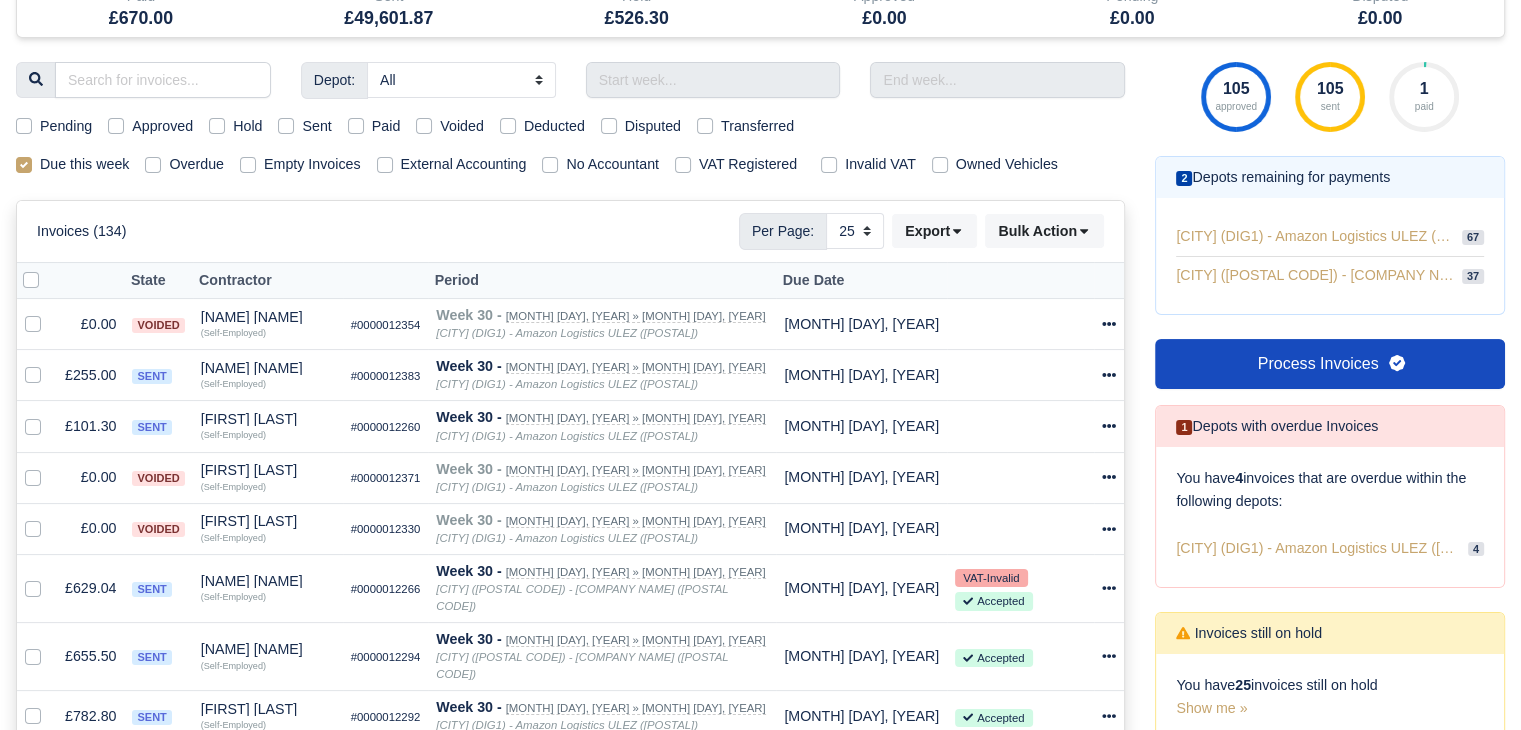 click on "Pending" at bounding box center (66, 126) 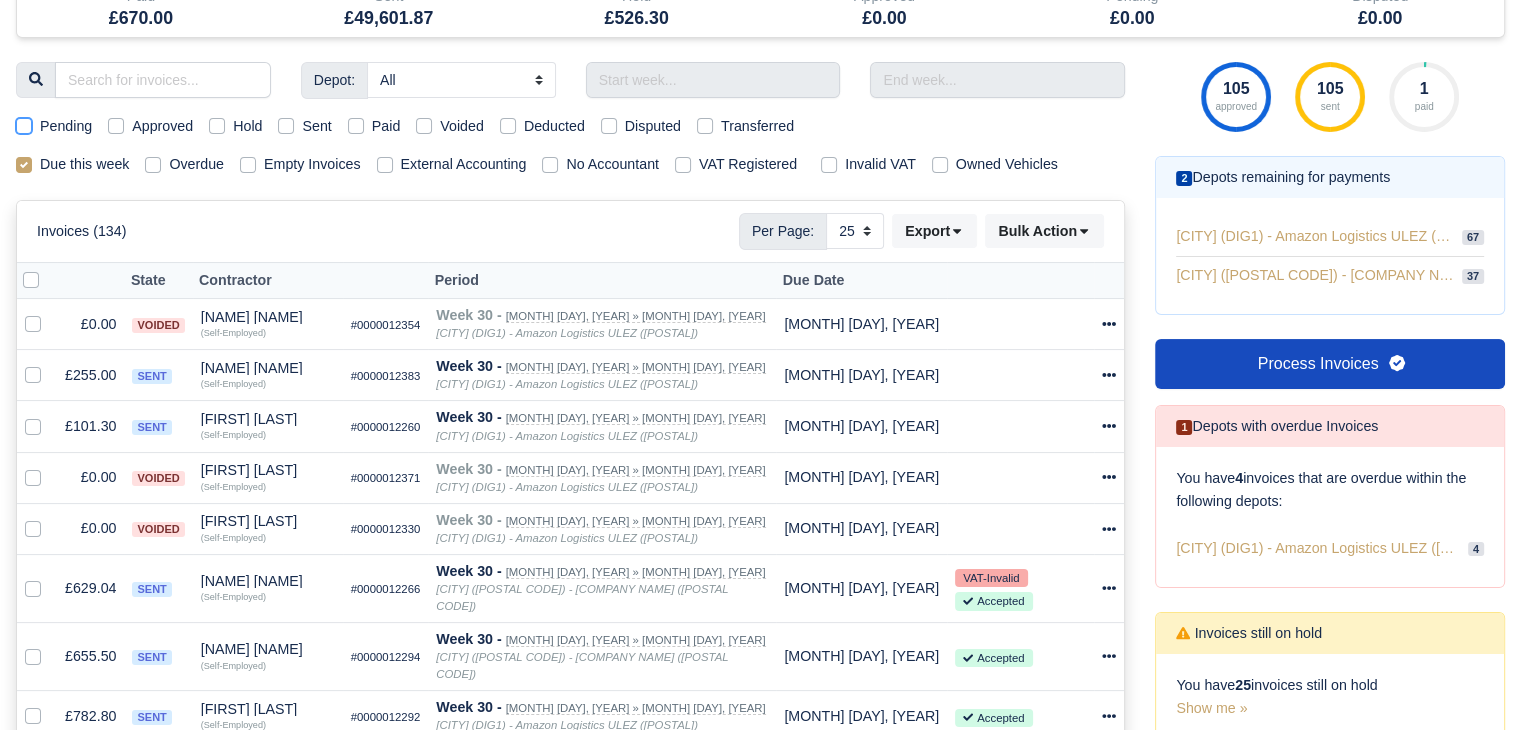 click on "Pending" at bounding box center [24, 123] 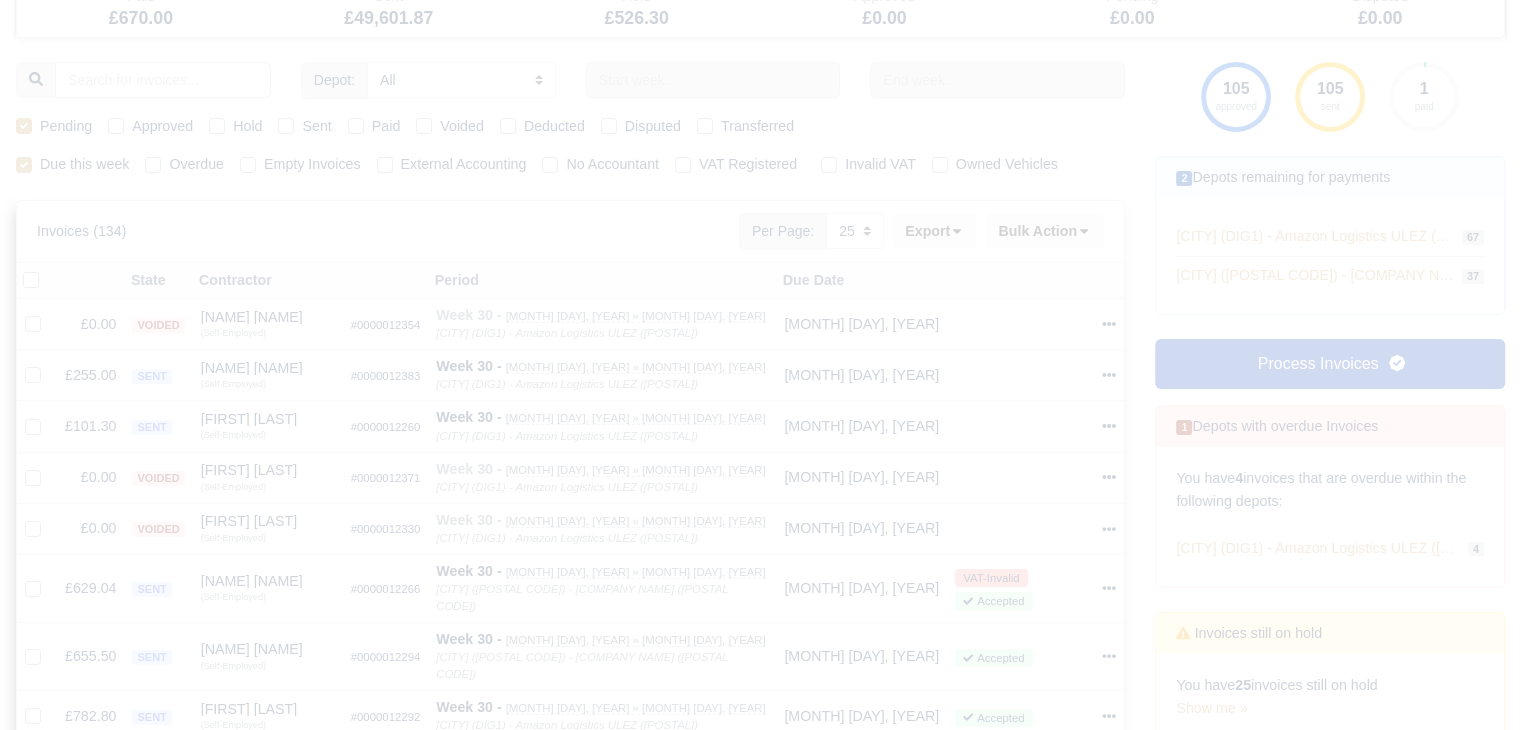 type 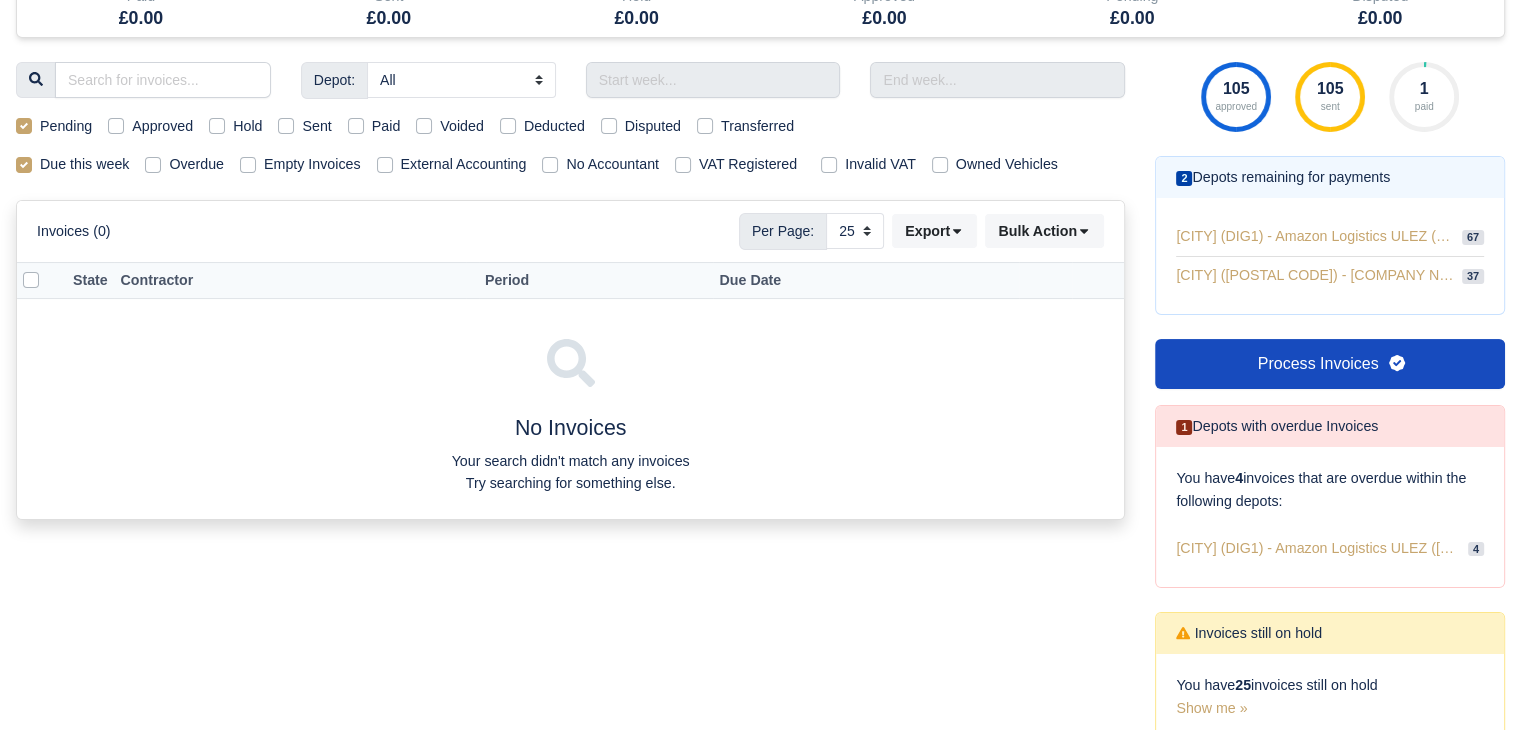 click on "Pending" at bounding box center [66, 126] 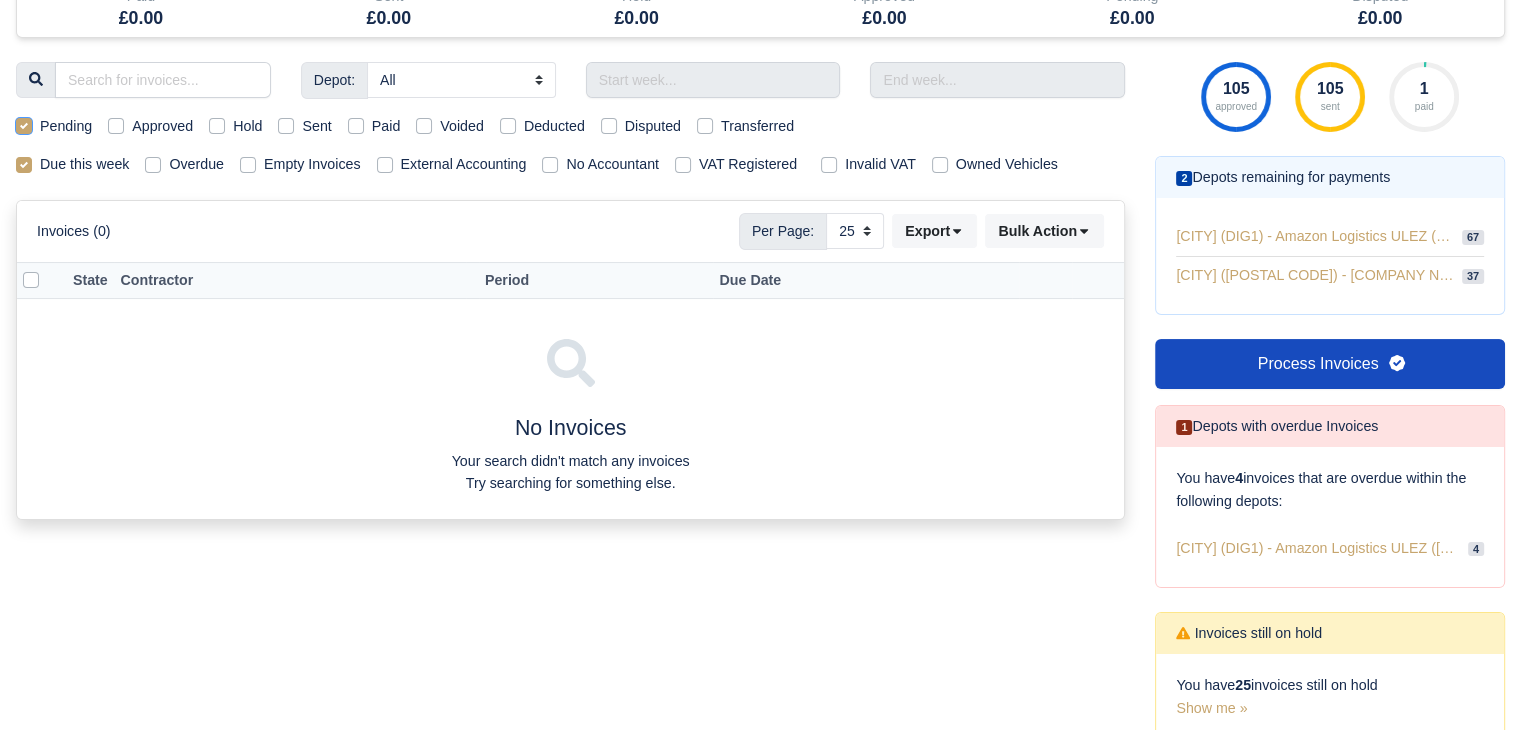 click on "Pending" at bounding box center [24, 123] 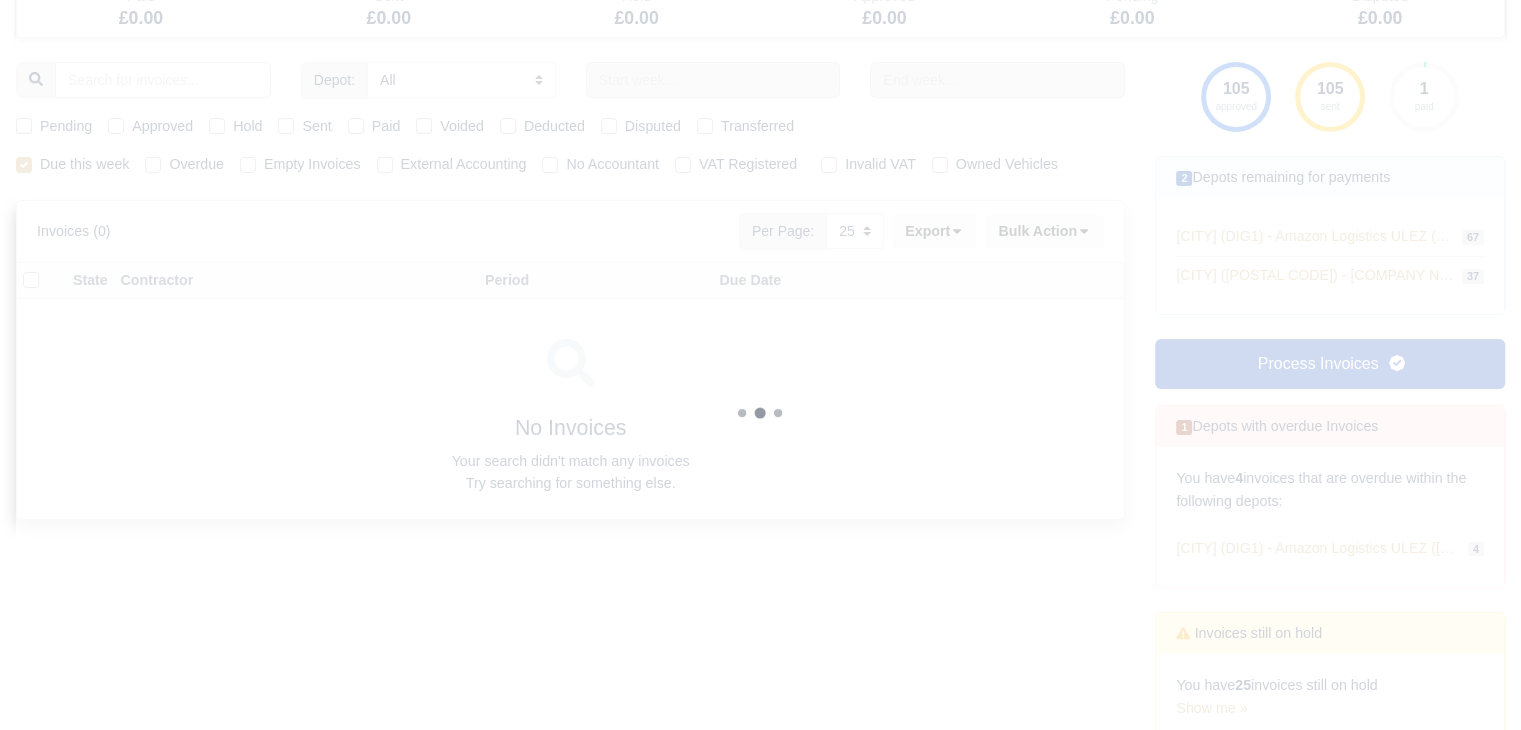 type 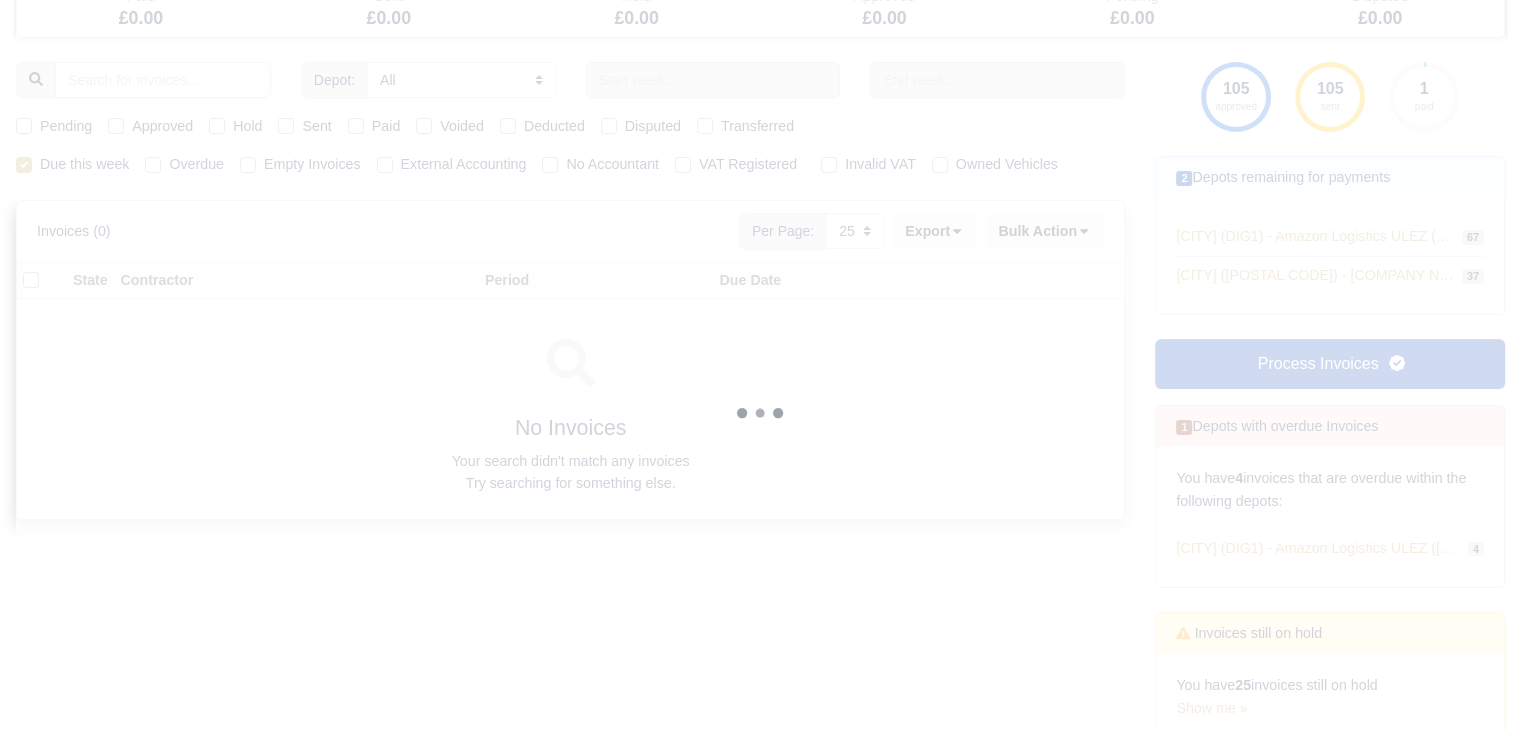 type 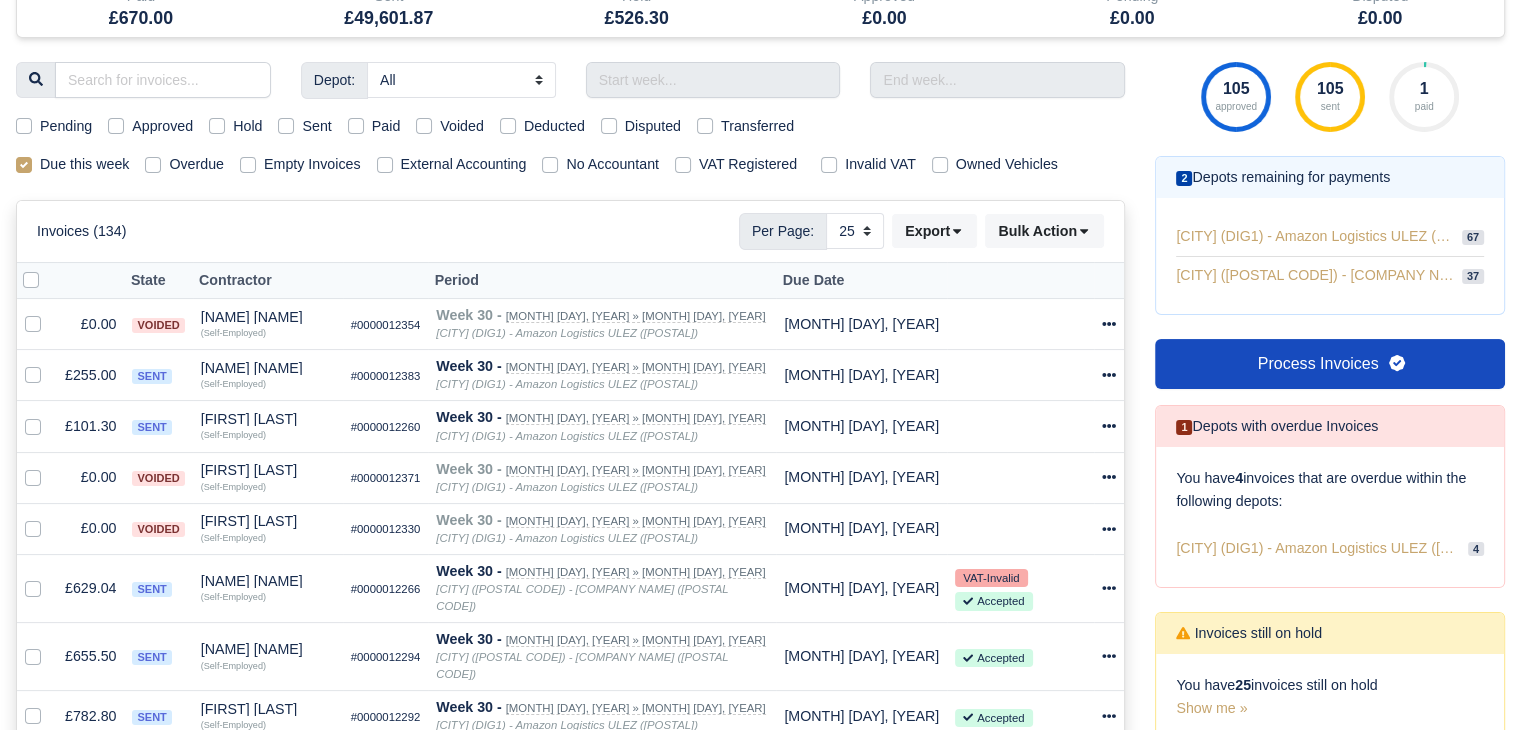 click on "Approved" at bounding box center [162, 126] 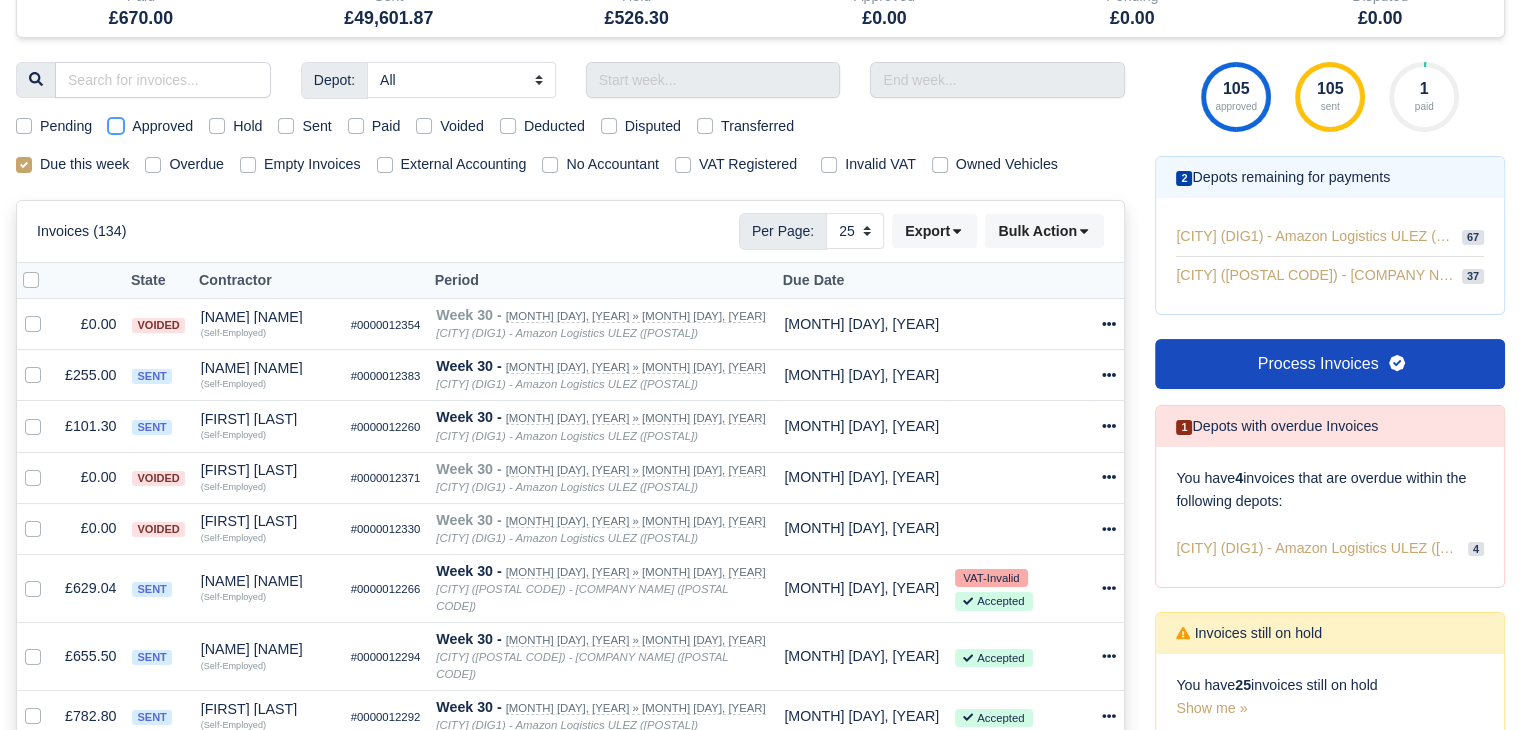 click on "Approved" at bounding box center [116, 123] 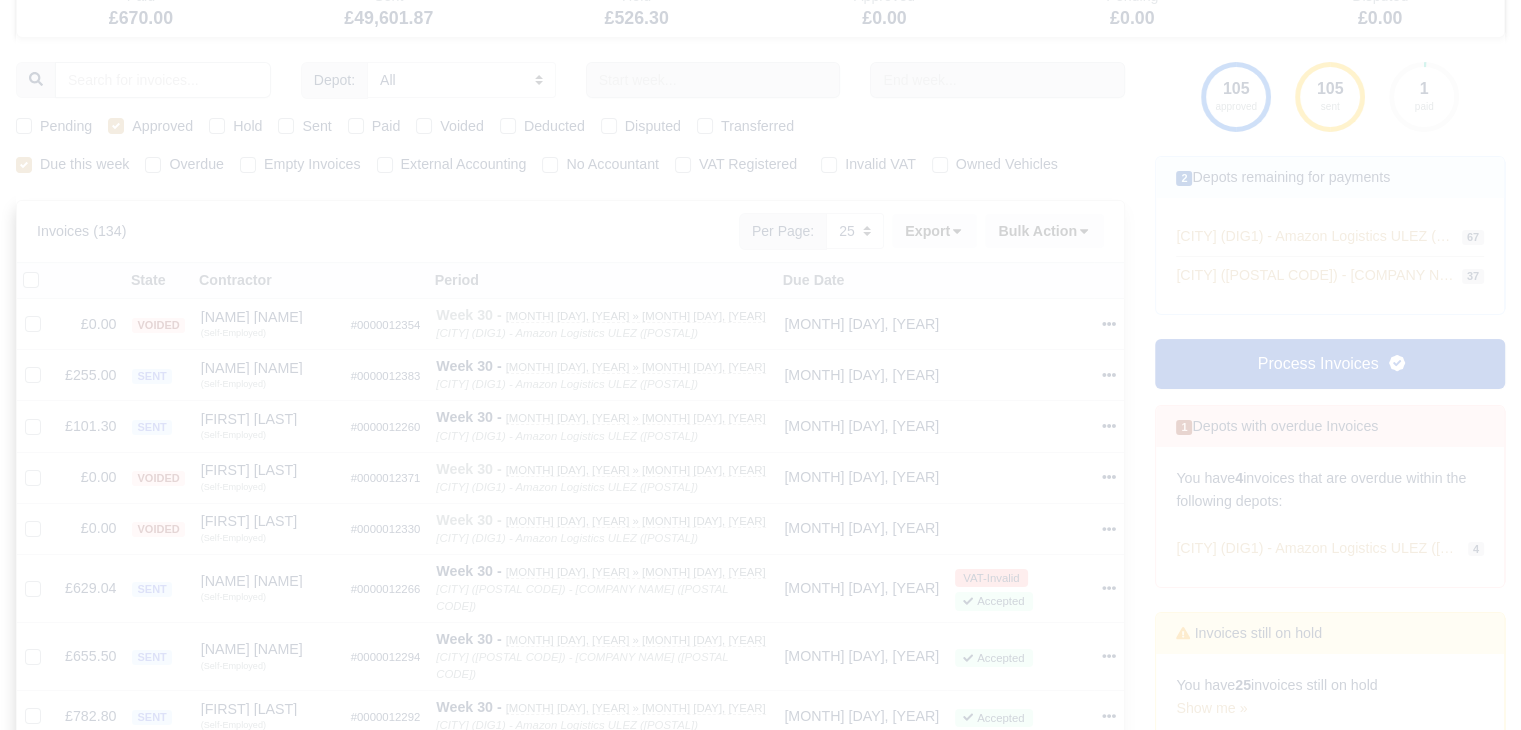 type 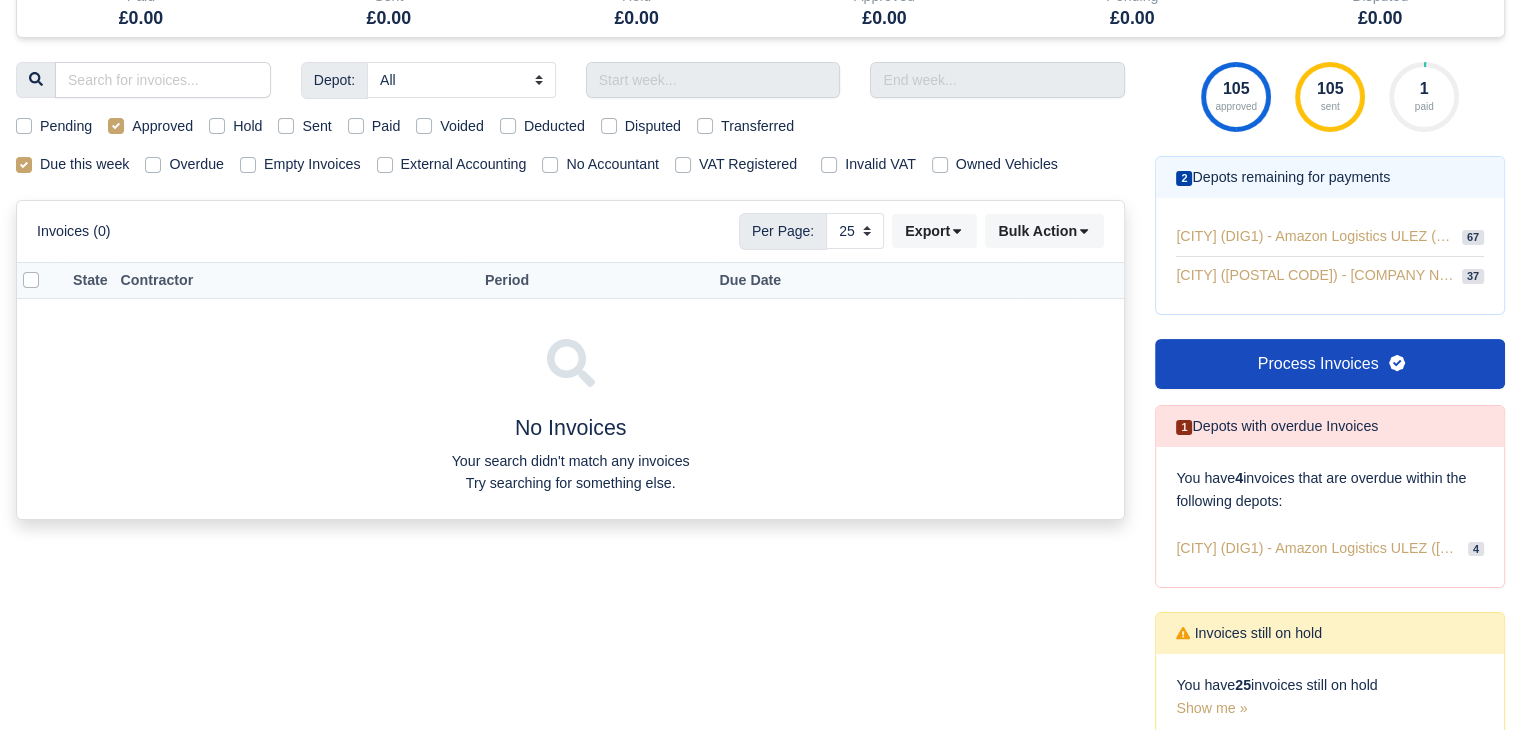 click on "Approved" at bounding box center (162, 126) 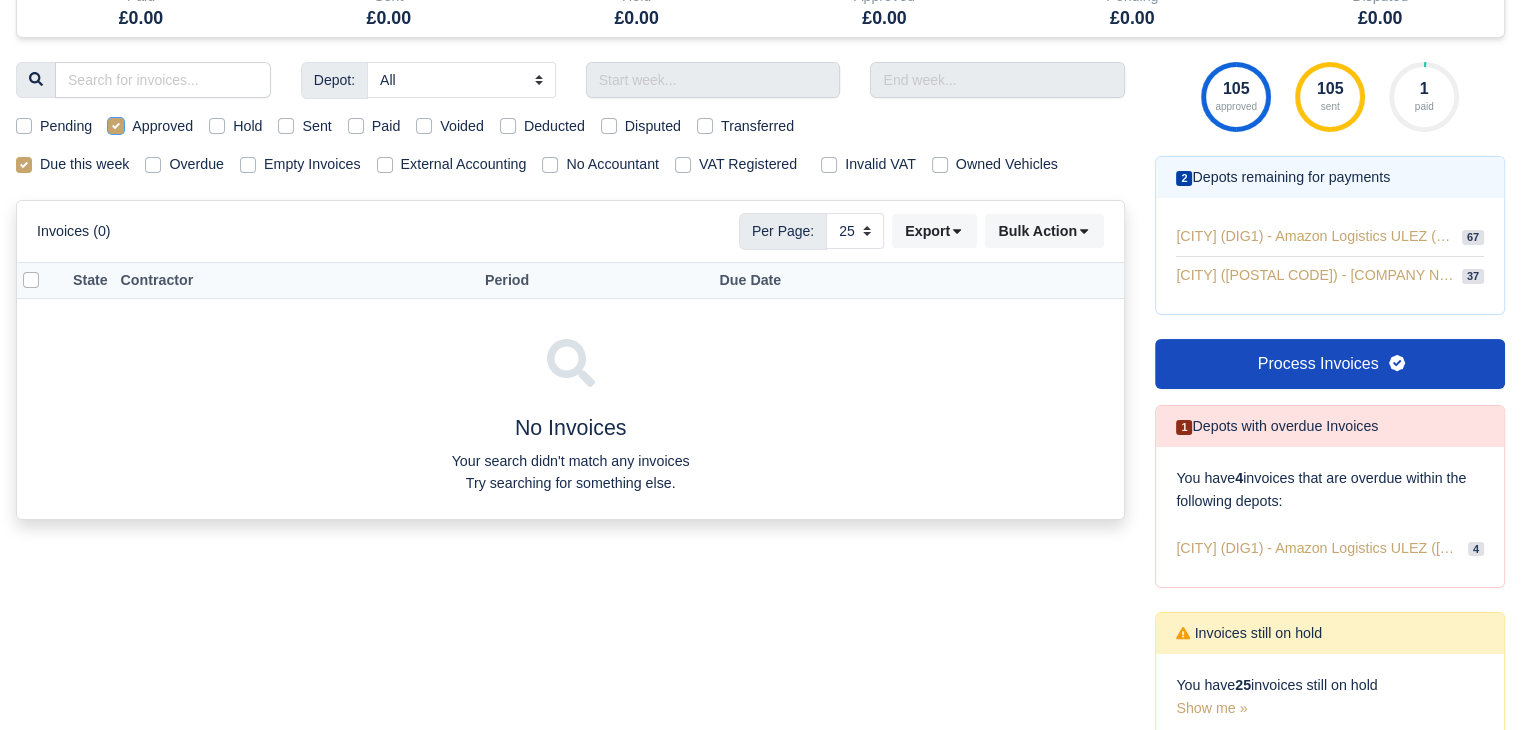 click on "Approved" at bounding box center (116, 123) 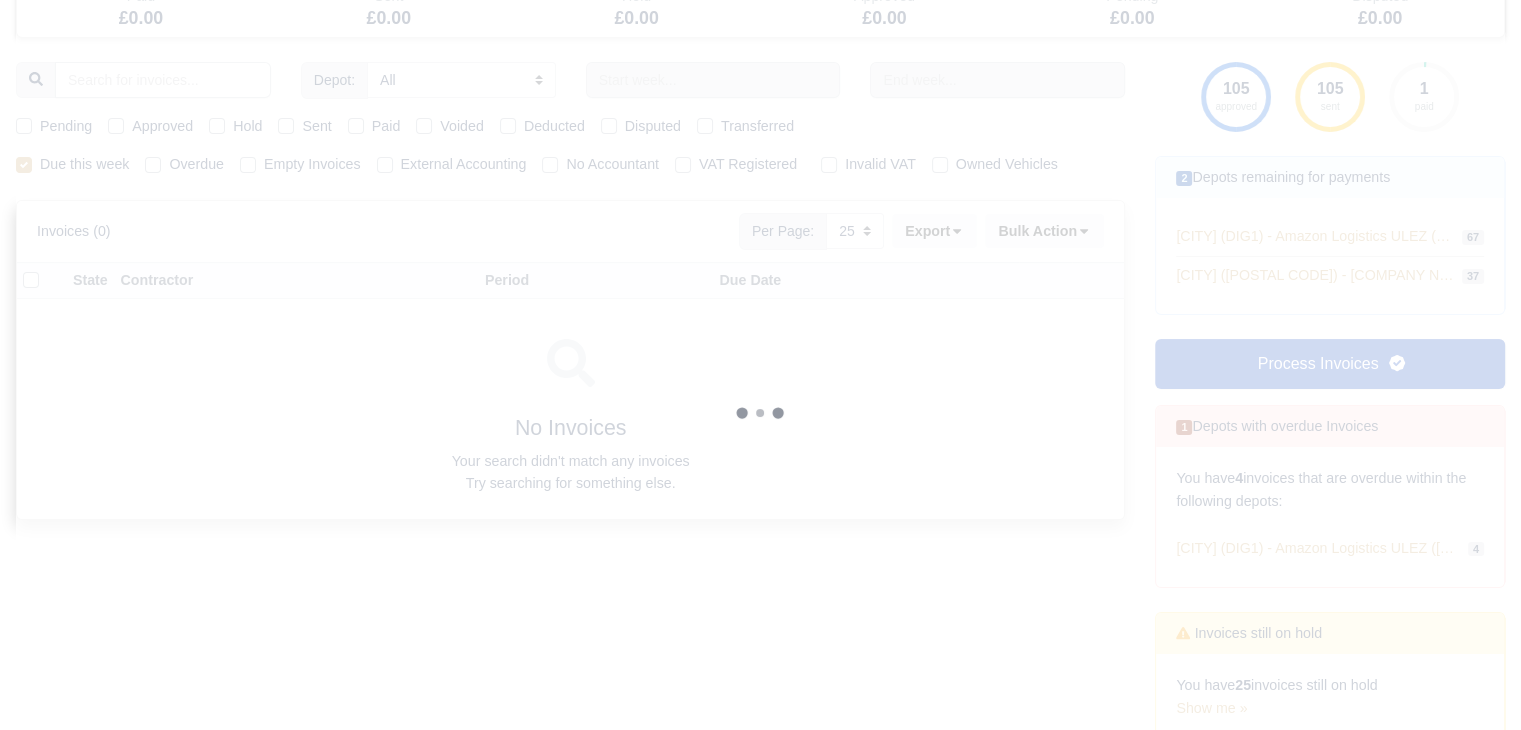 type 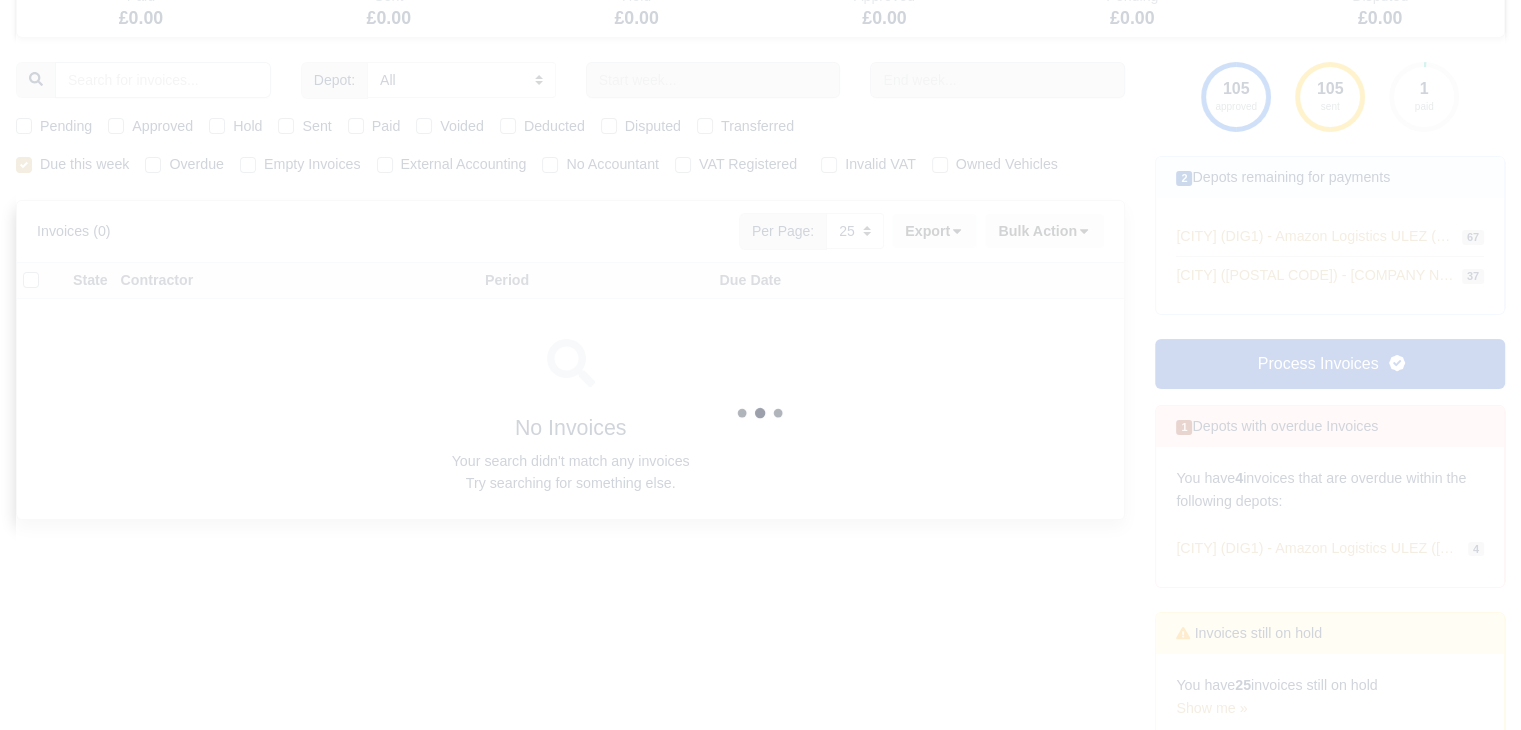 type 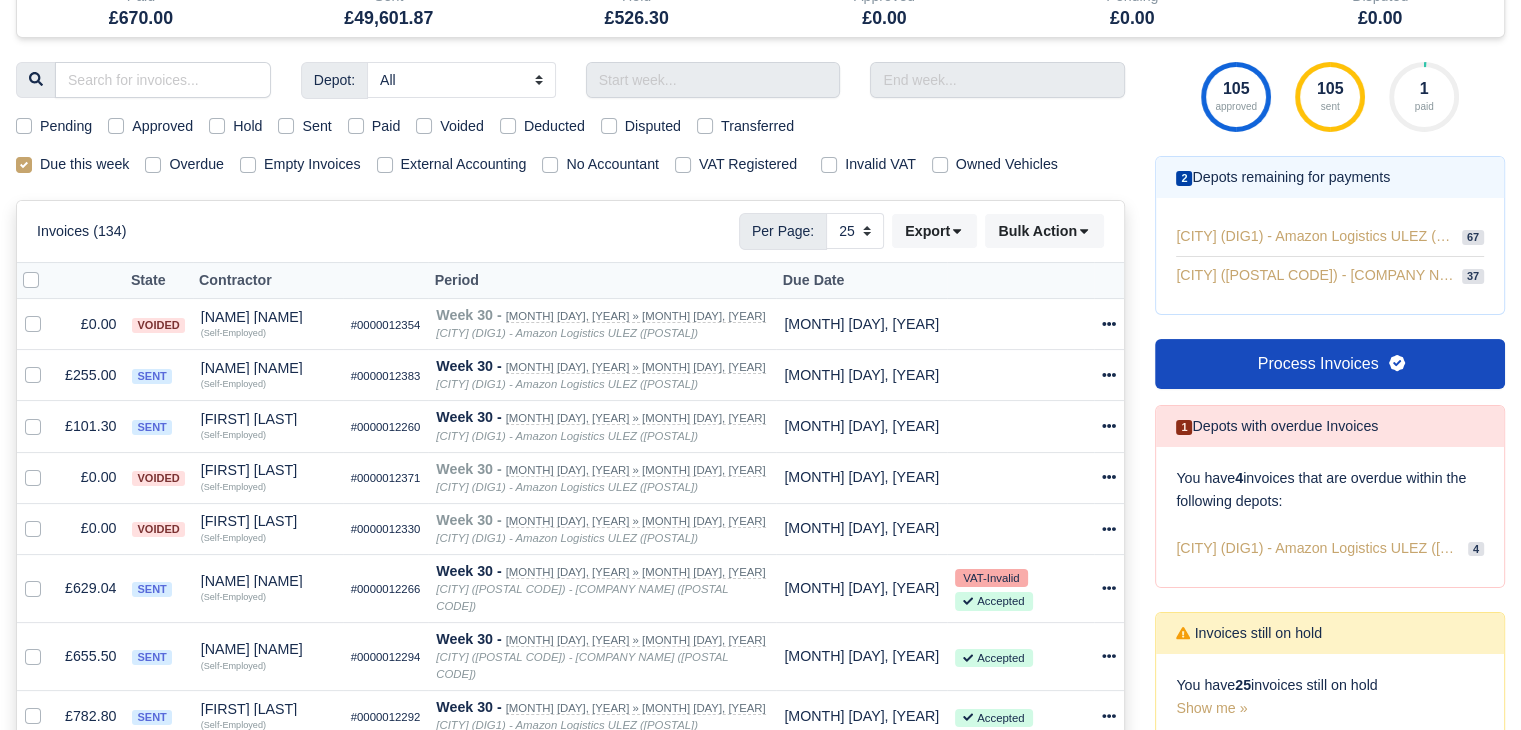 click on "Hold" at bounding box center [247, 126] 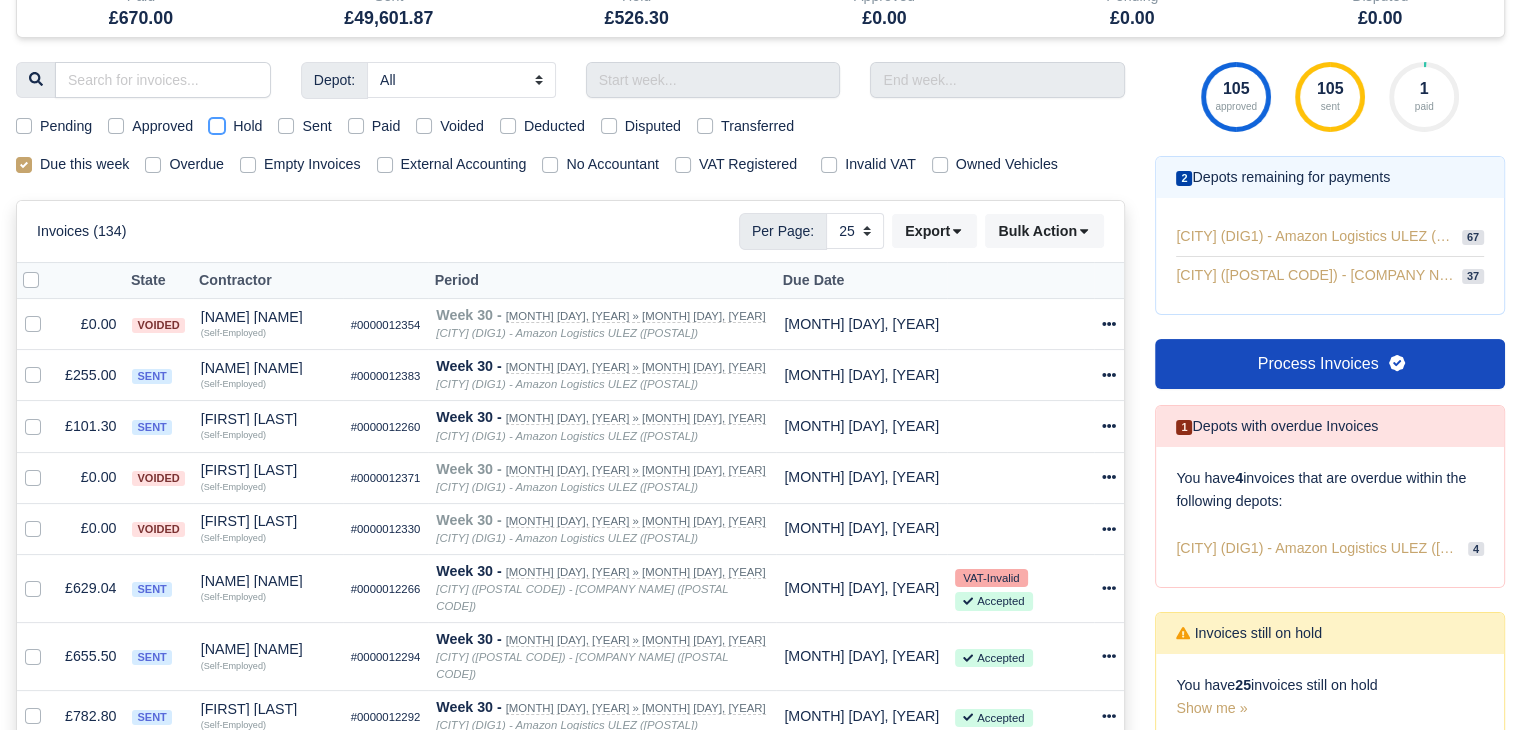 click on "Hold" at bounding box center (217, 123) 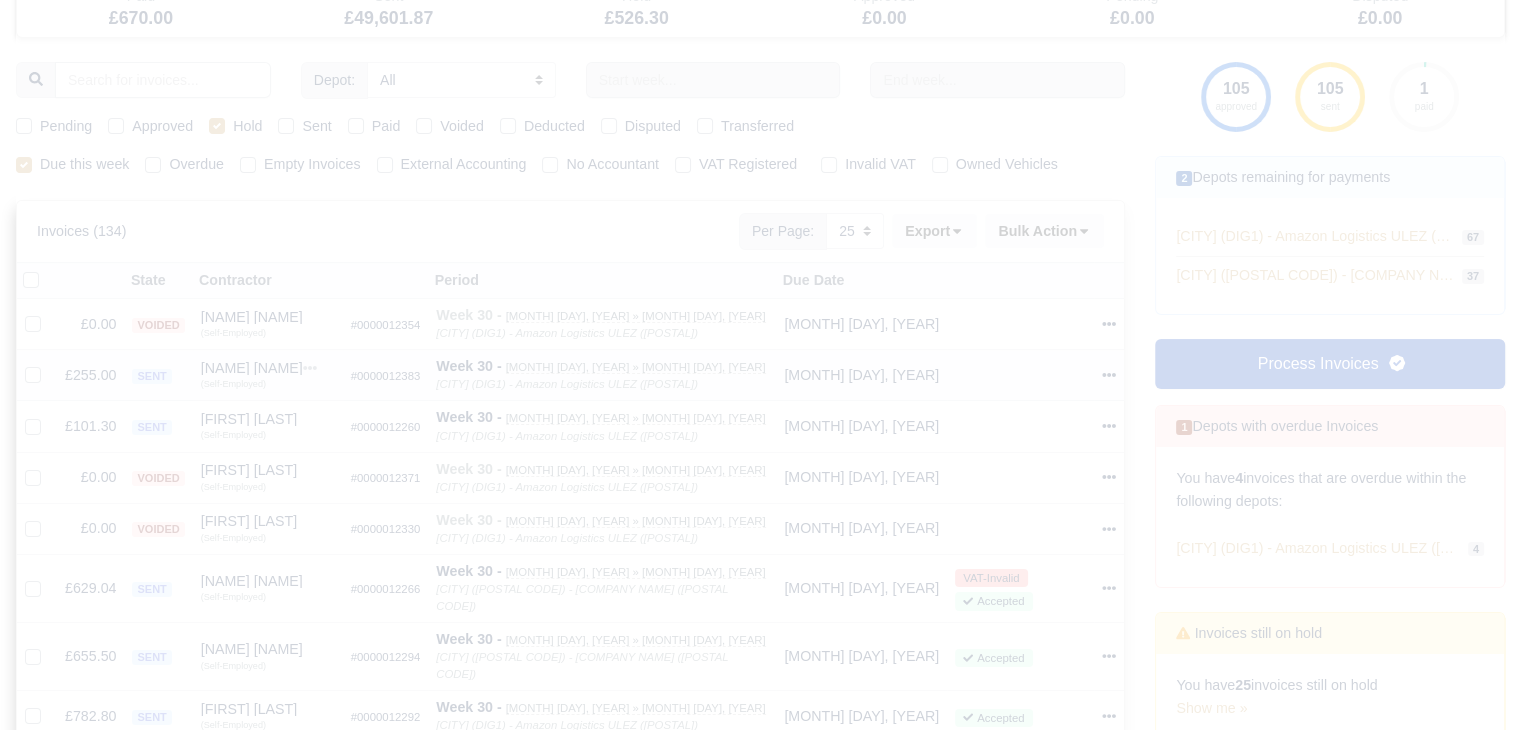 type 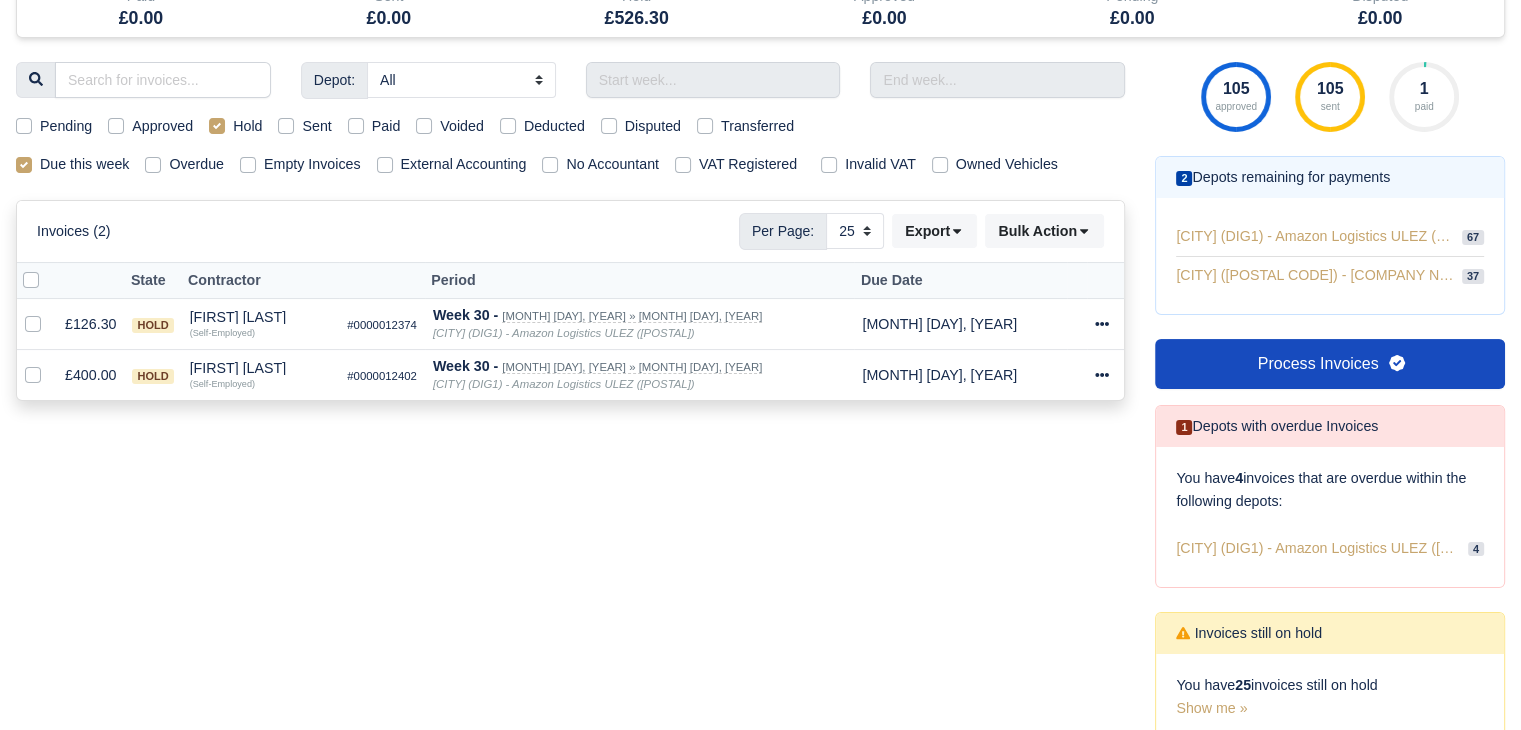 click on "Hold" at bounding box center [247, 126] 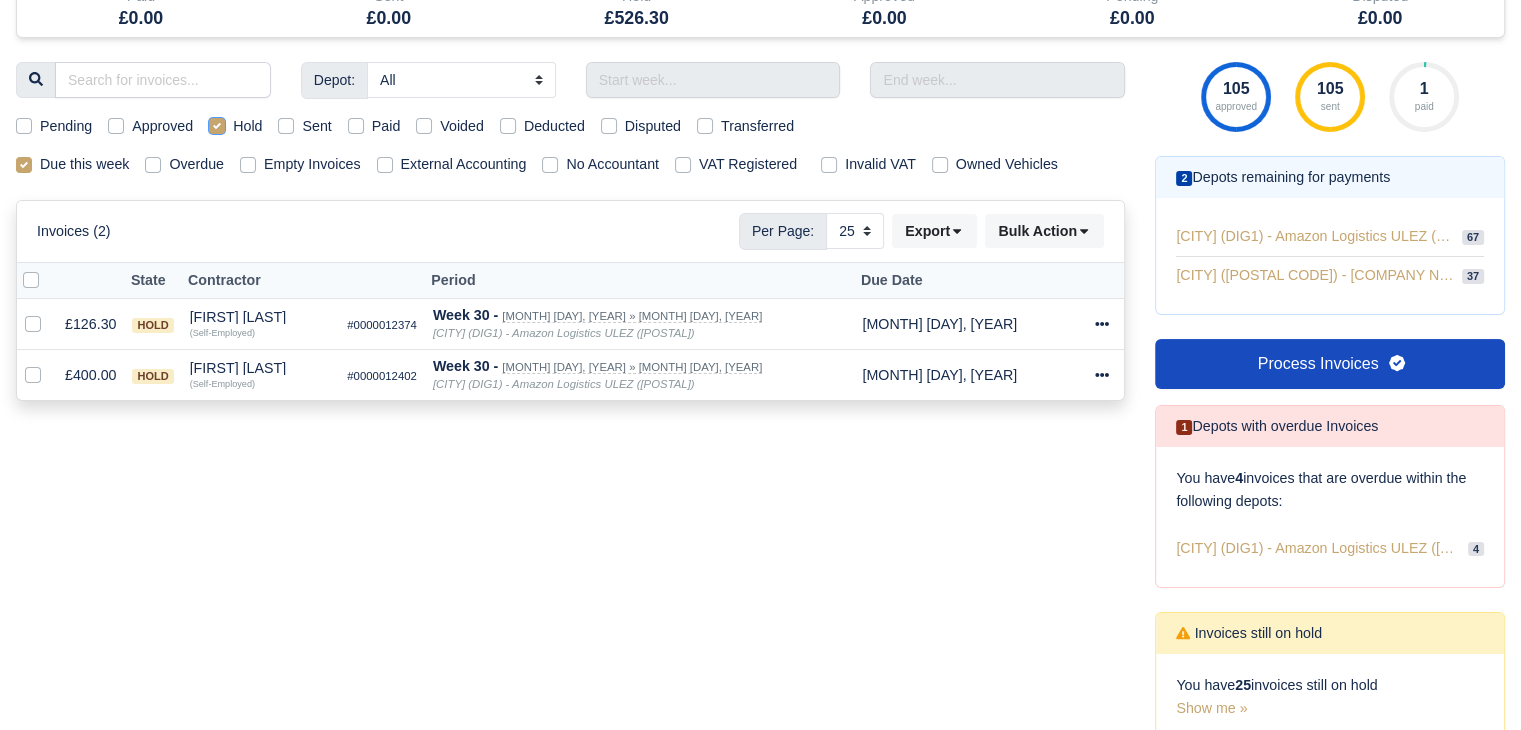 click on "Hold" at bounding box center [217, 123] 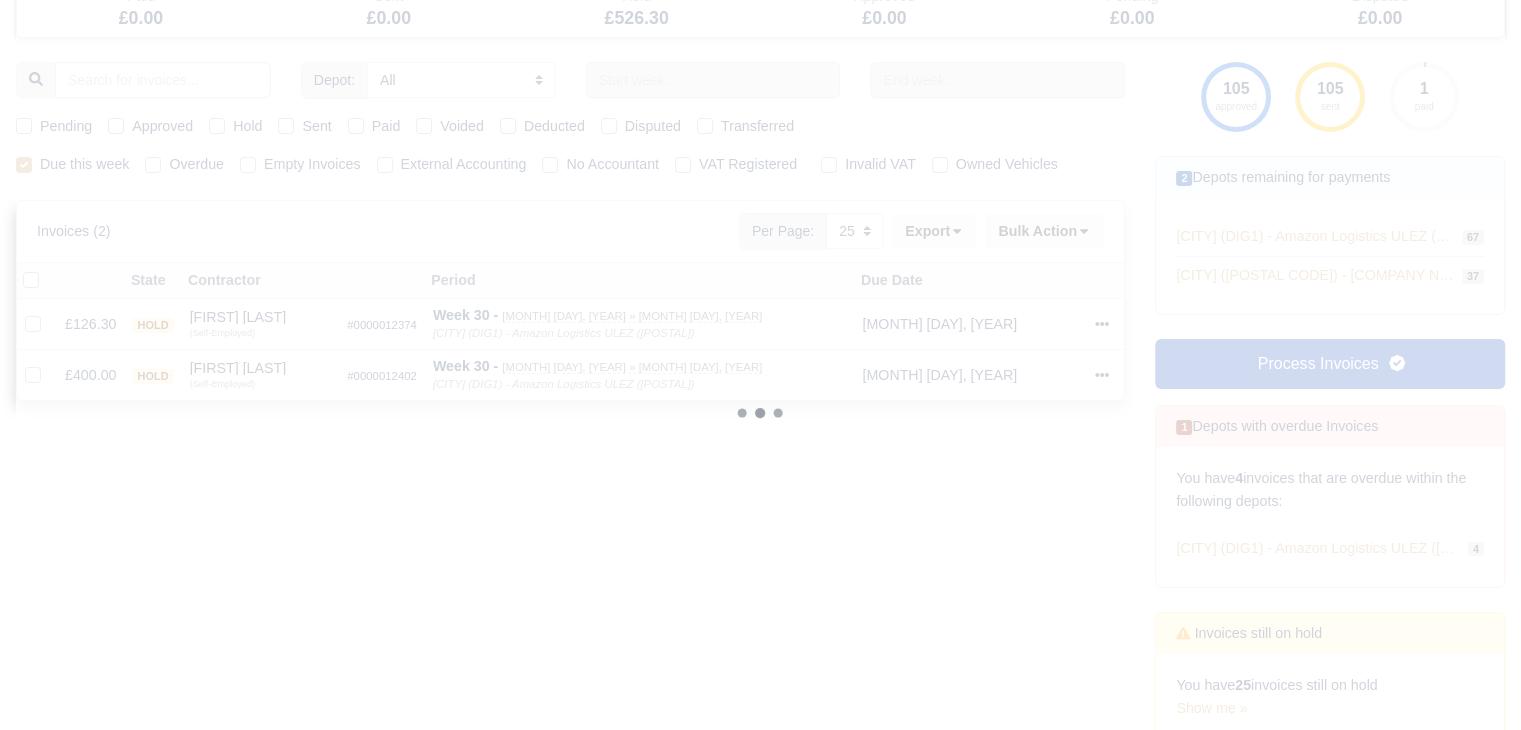 type 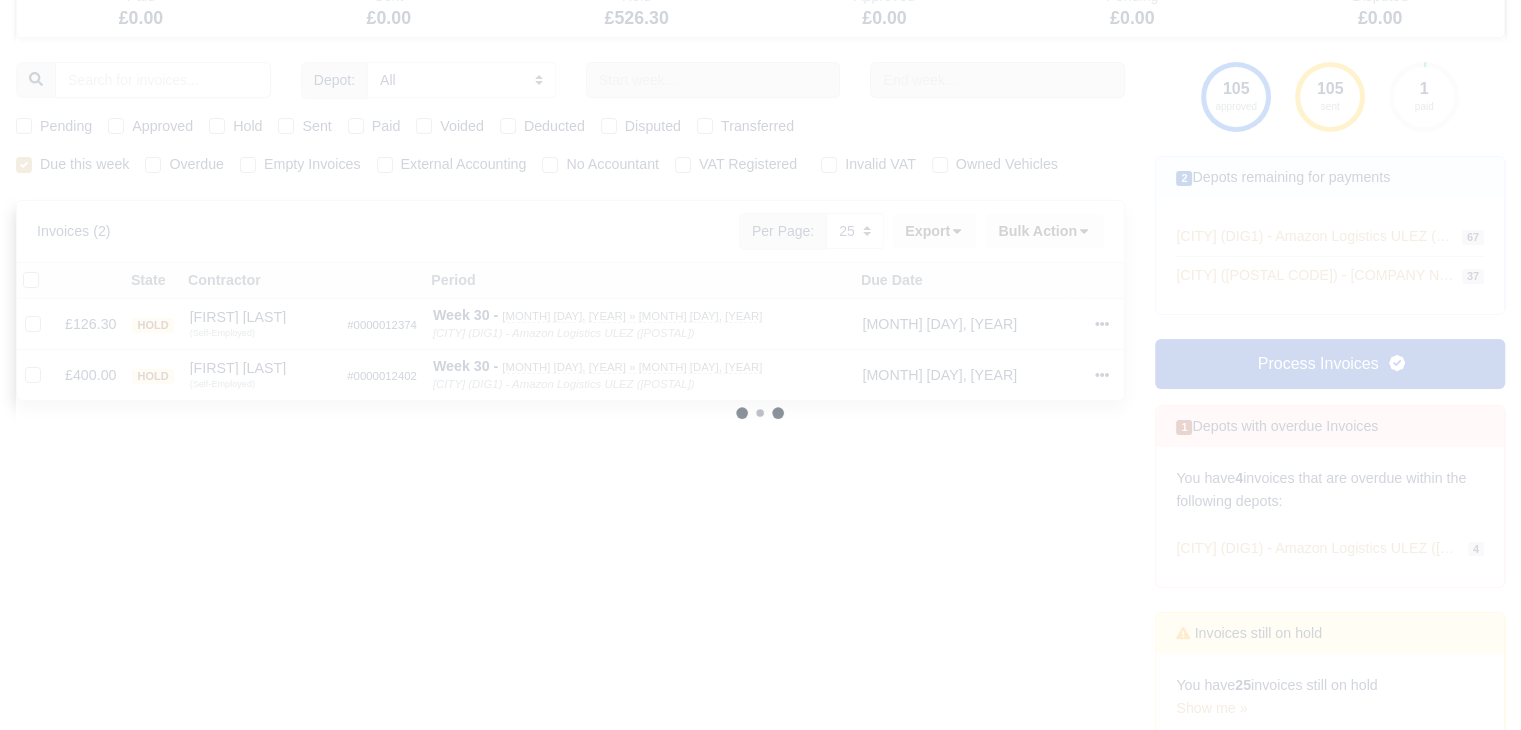 type 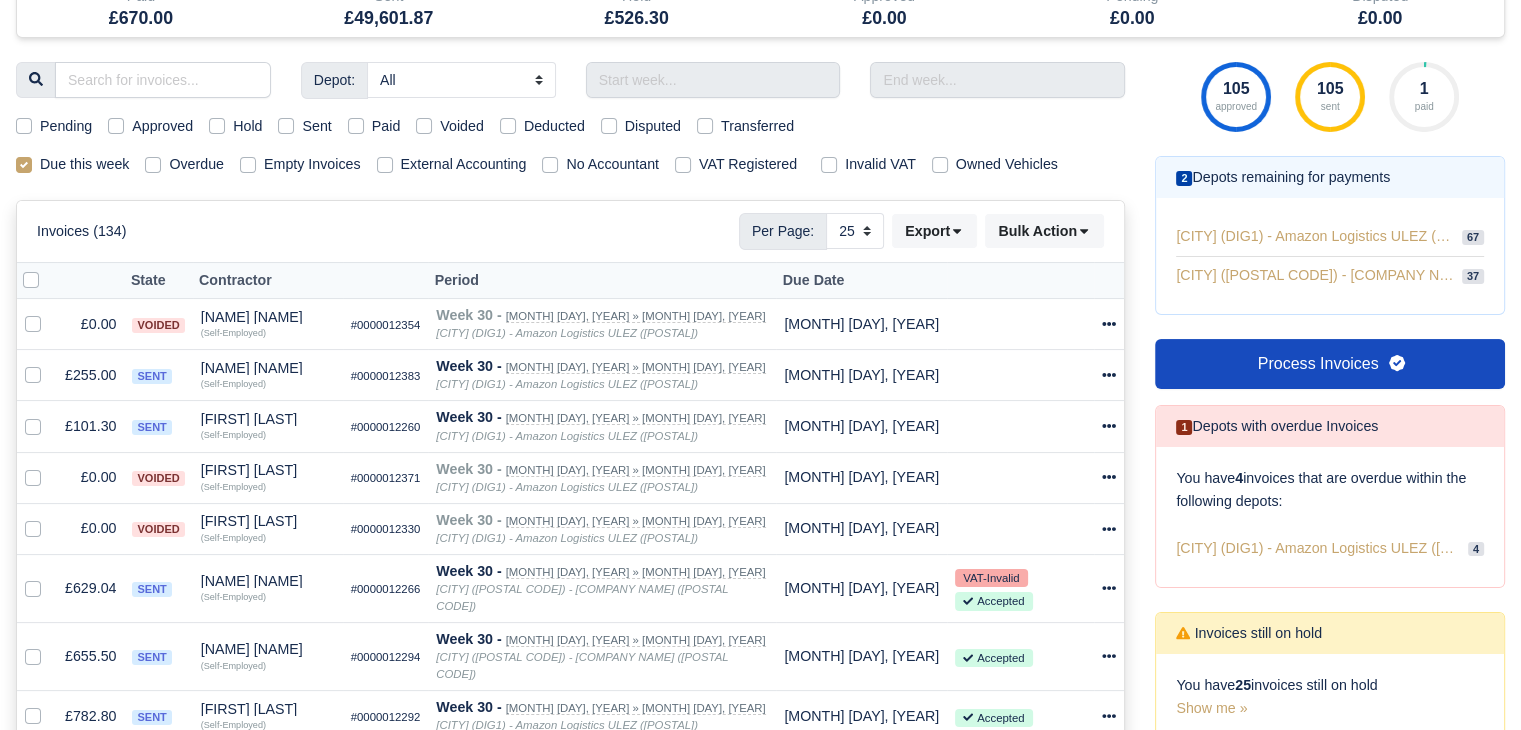 click on "Sent" at bounding box center (316, 126) 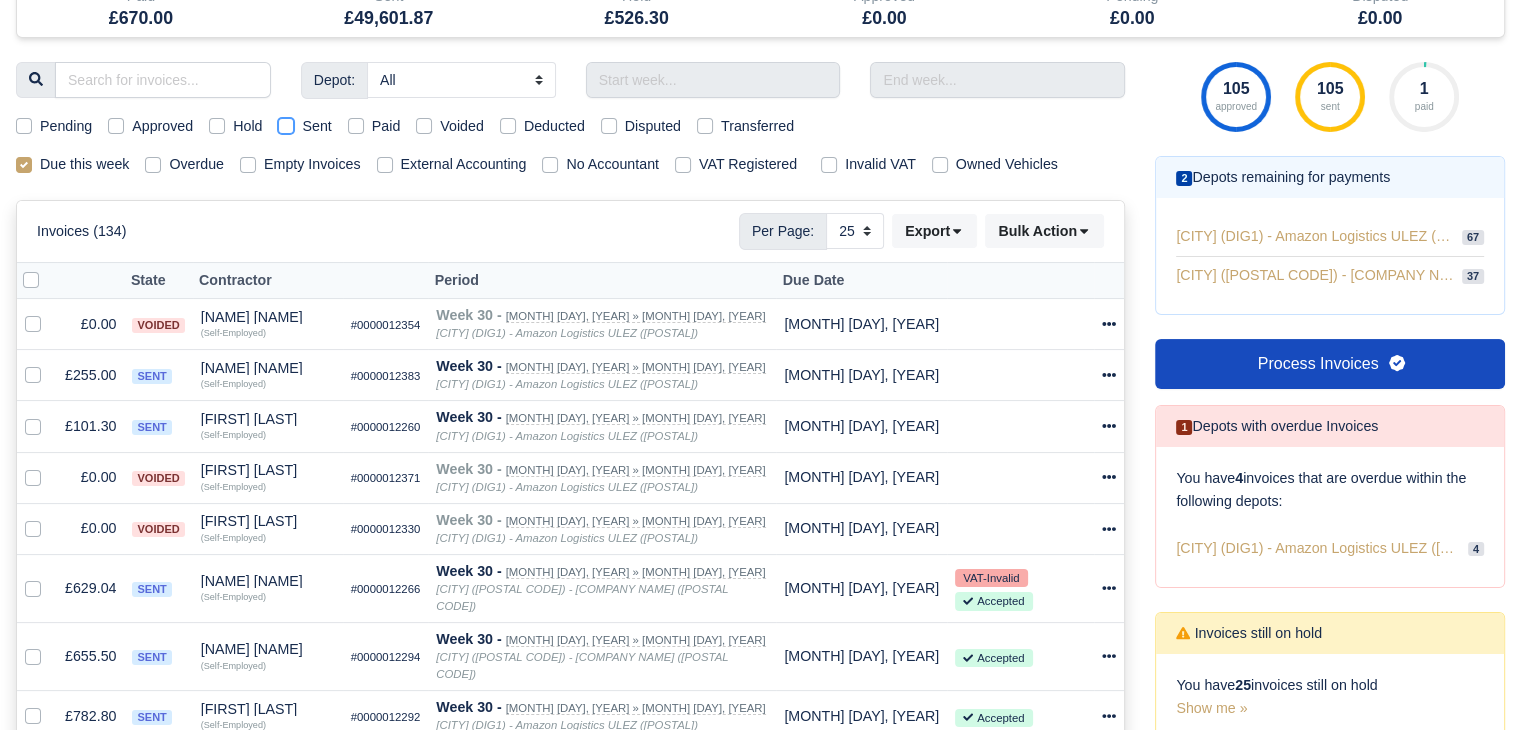 click on "Sent" at bounding box center [286, 123] 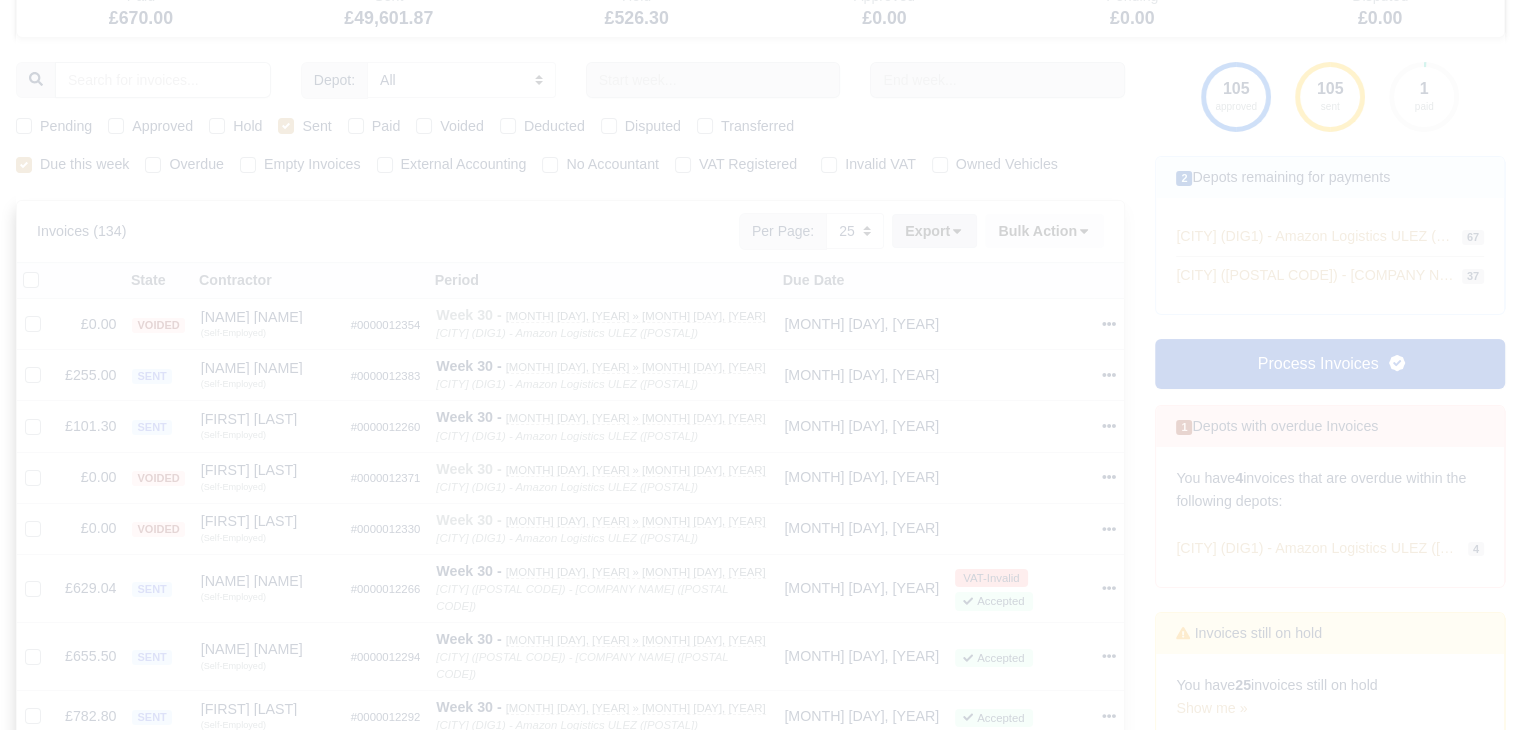 type 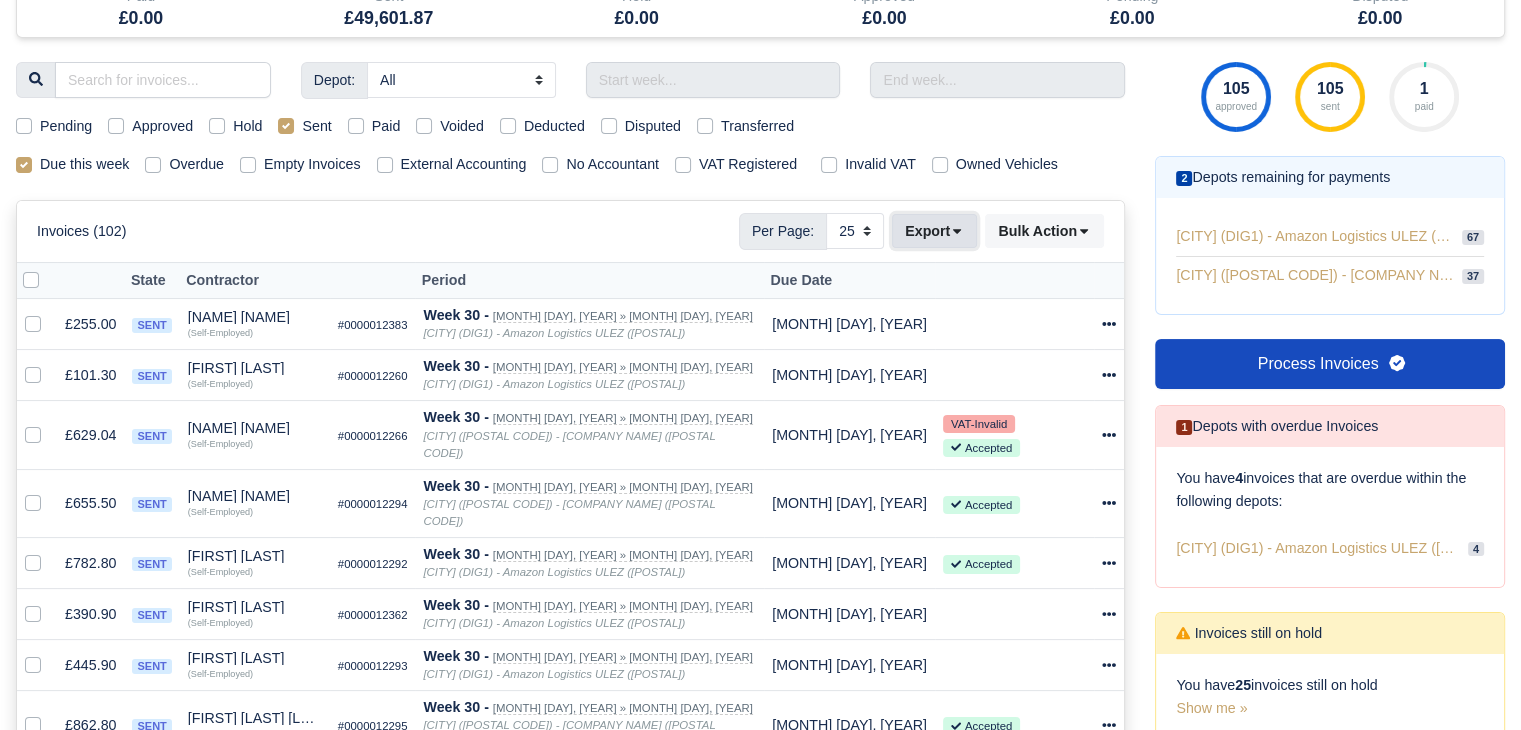click on "Export" at bounding box center (934, 231) 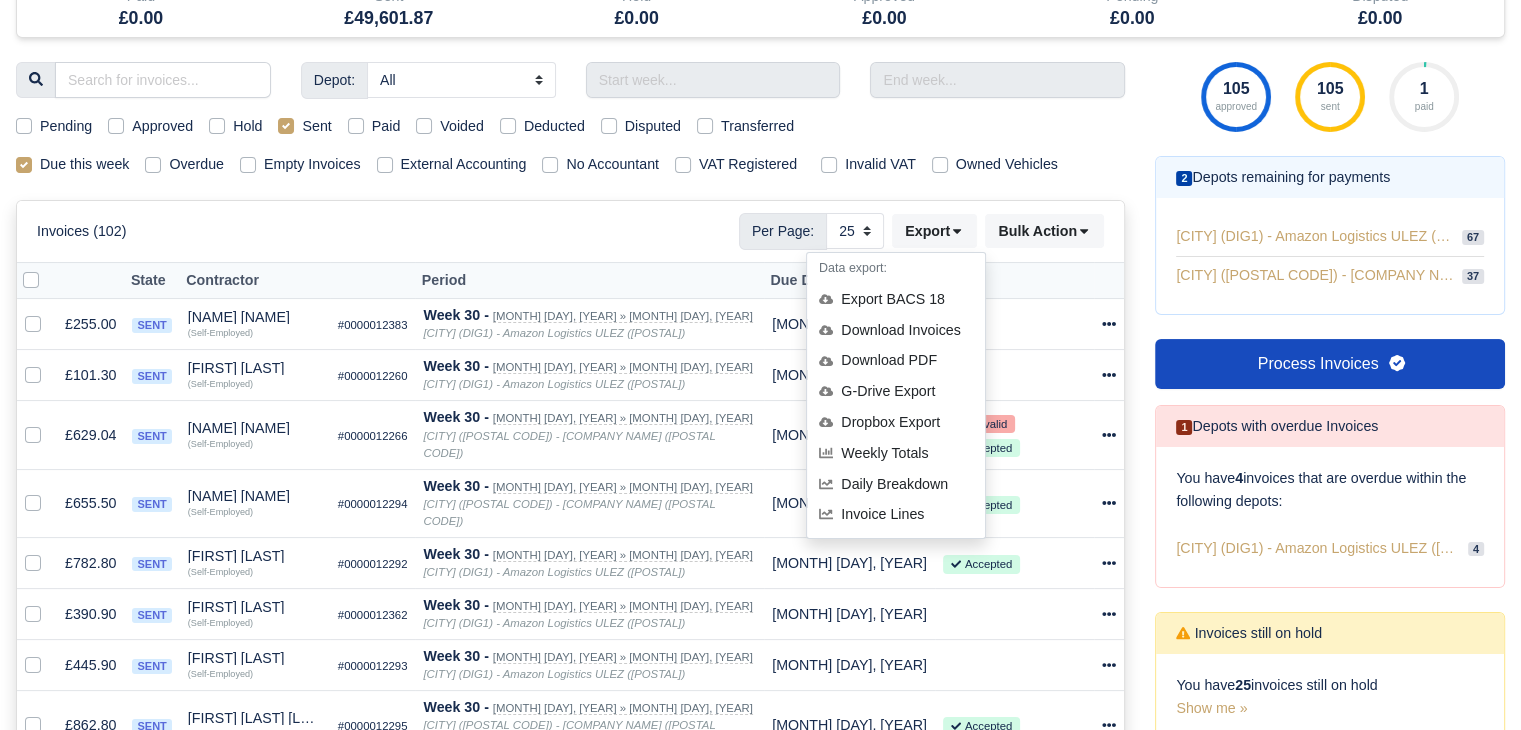 click on "Disputed" at bounding box center [653, 126] 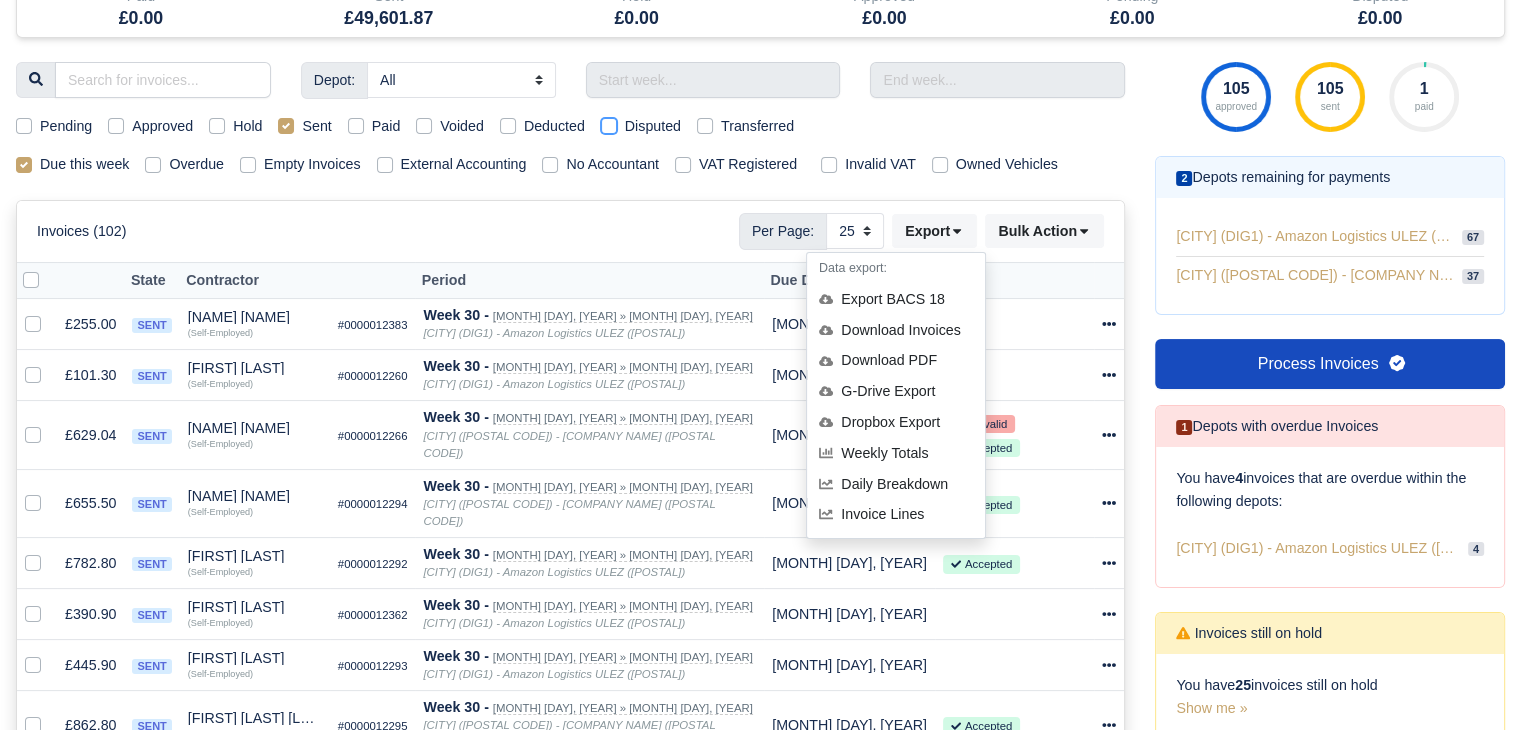 click on "Disputed" at bounding box center [609, 123] 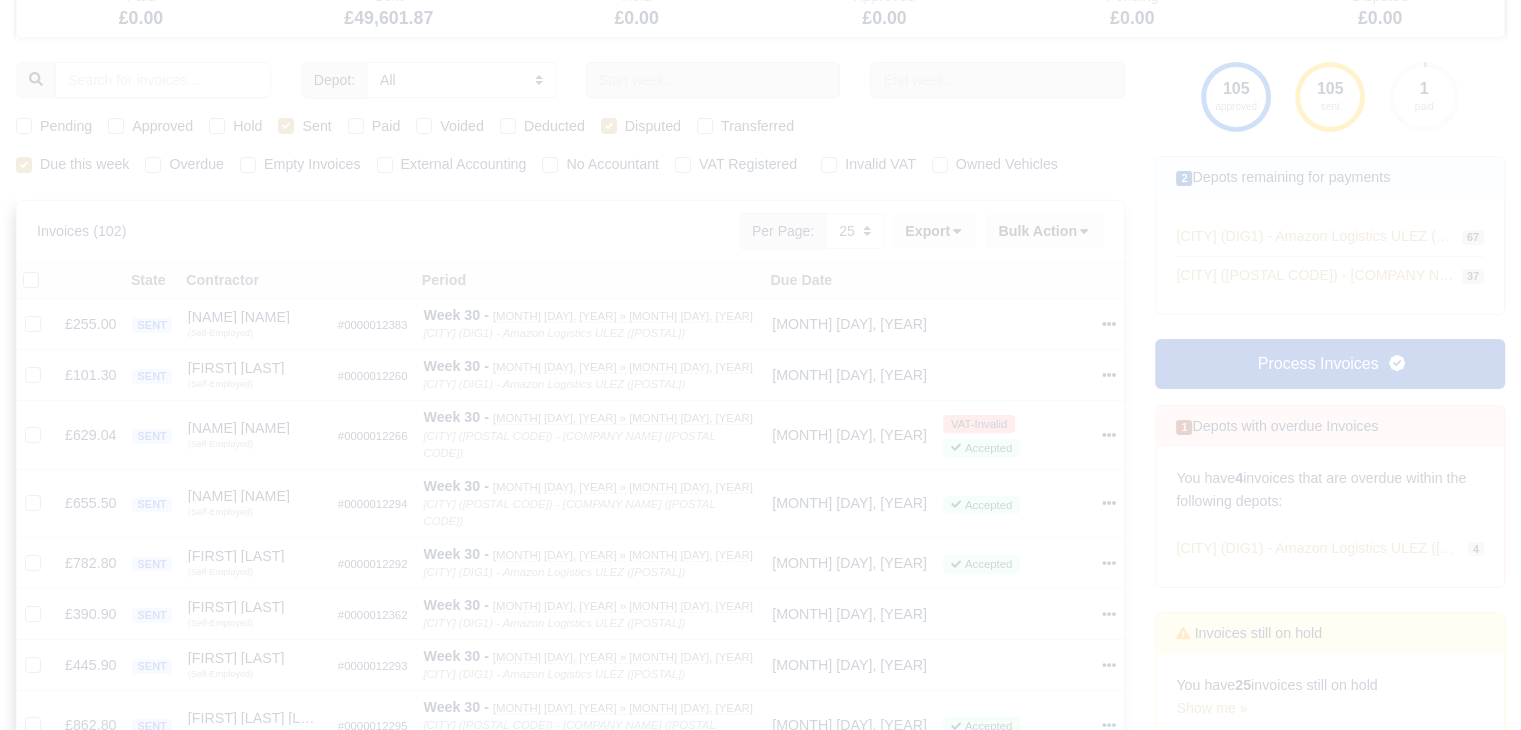 type 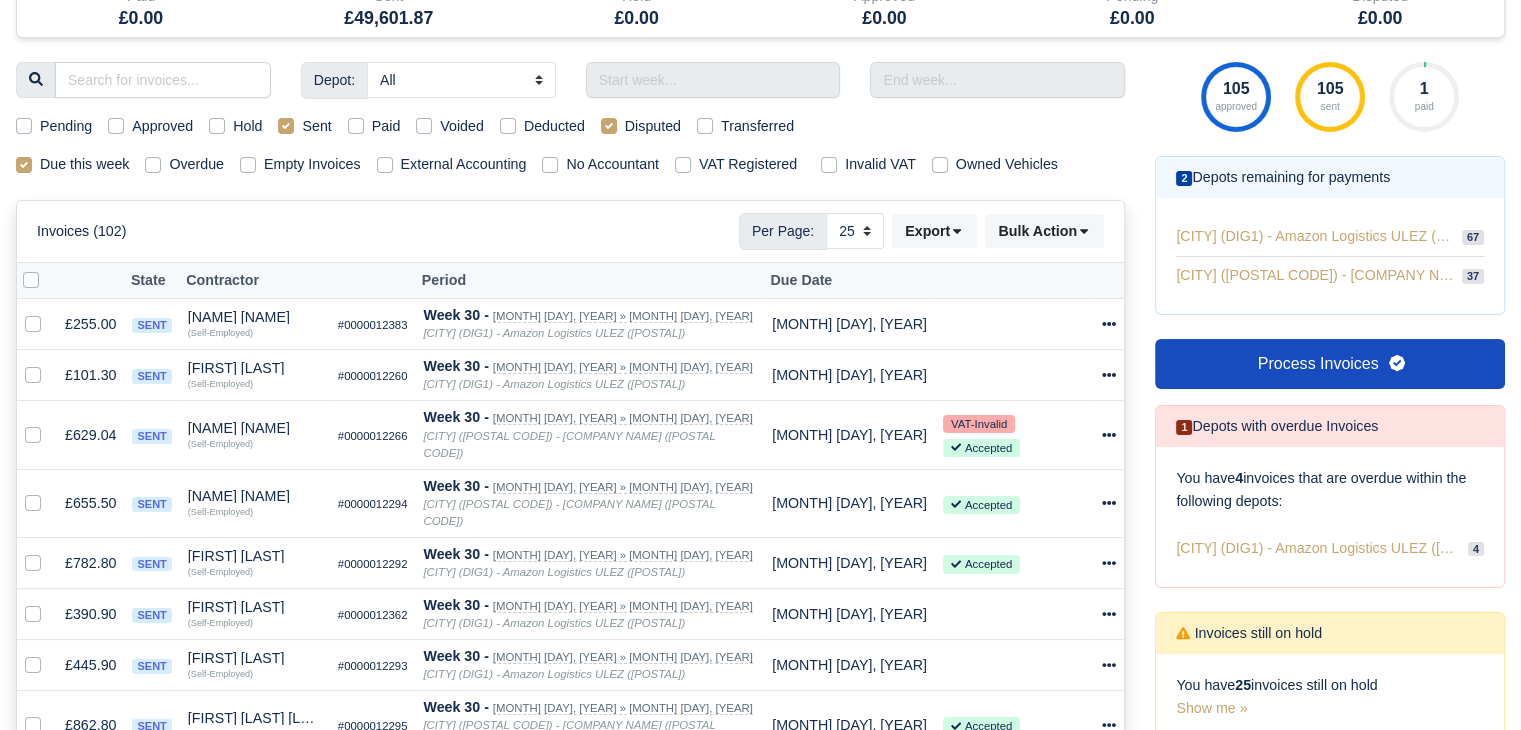 click on "Sent" at bounding box center (316, 126) 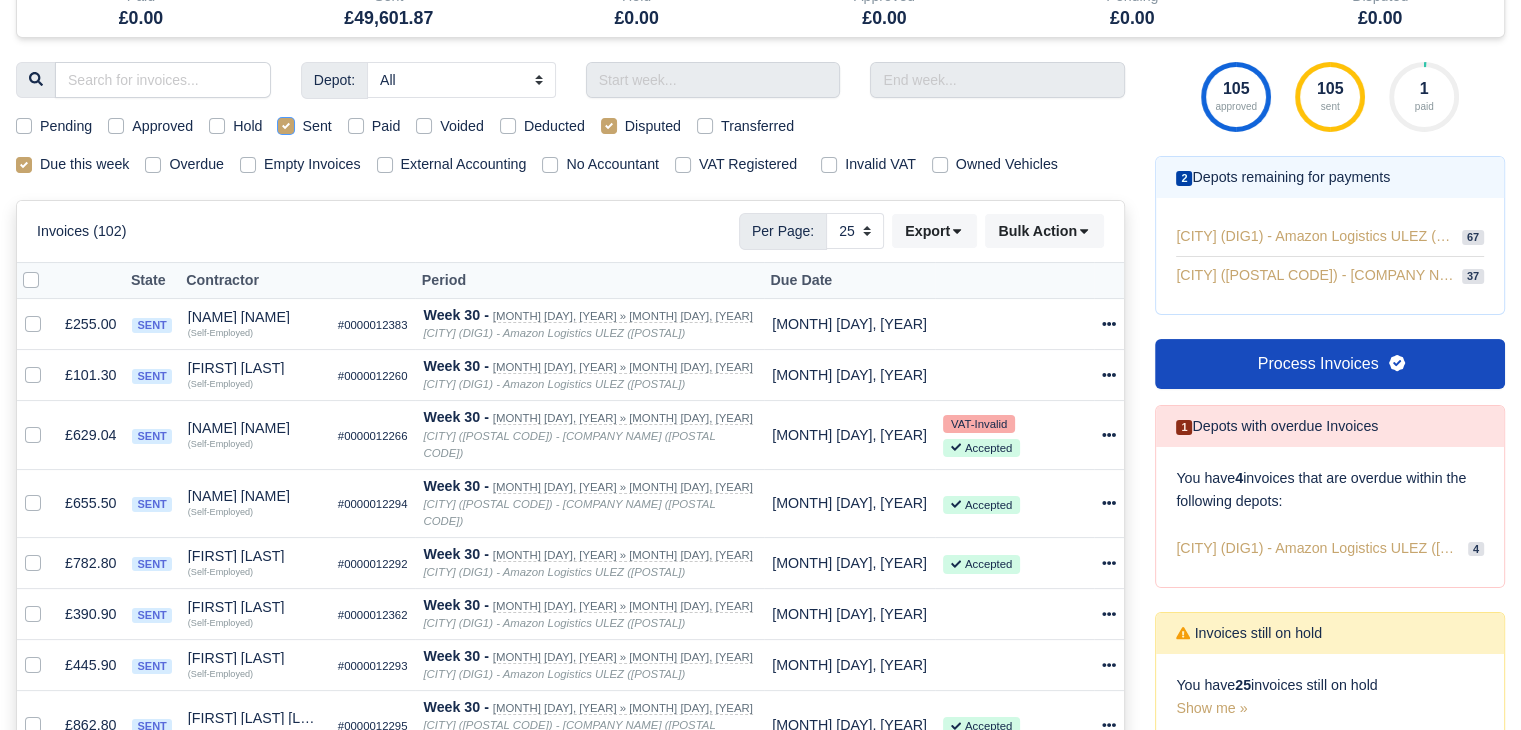 click on "Sent" at bounding box center [286, 123] 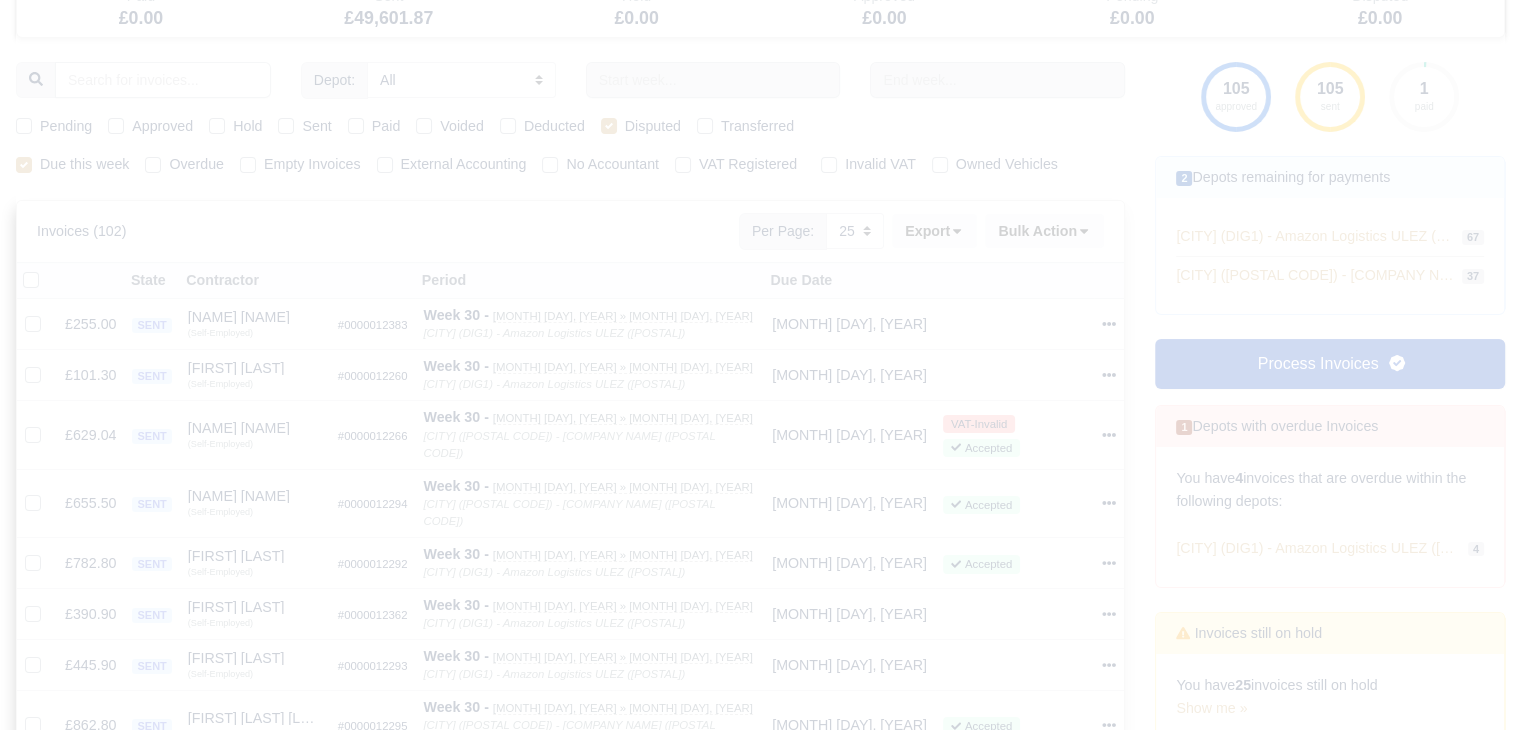 type 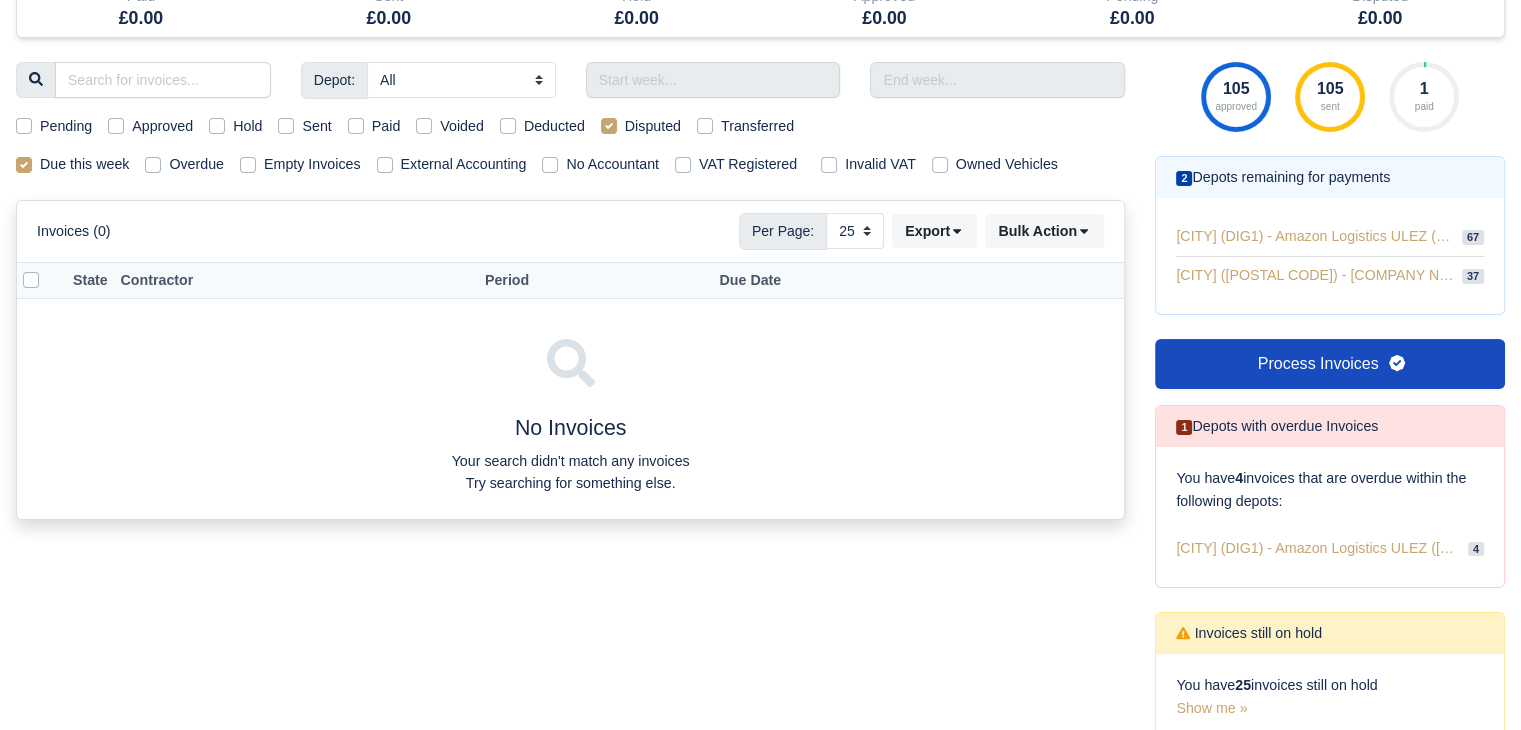 click on "Sent" at bounding box center (316, 126) 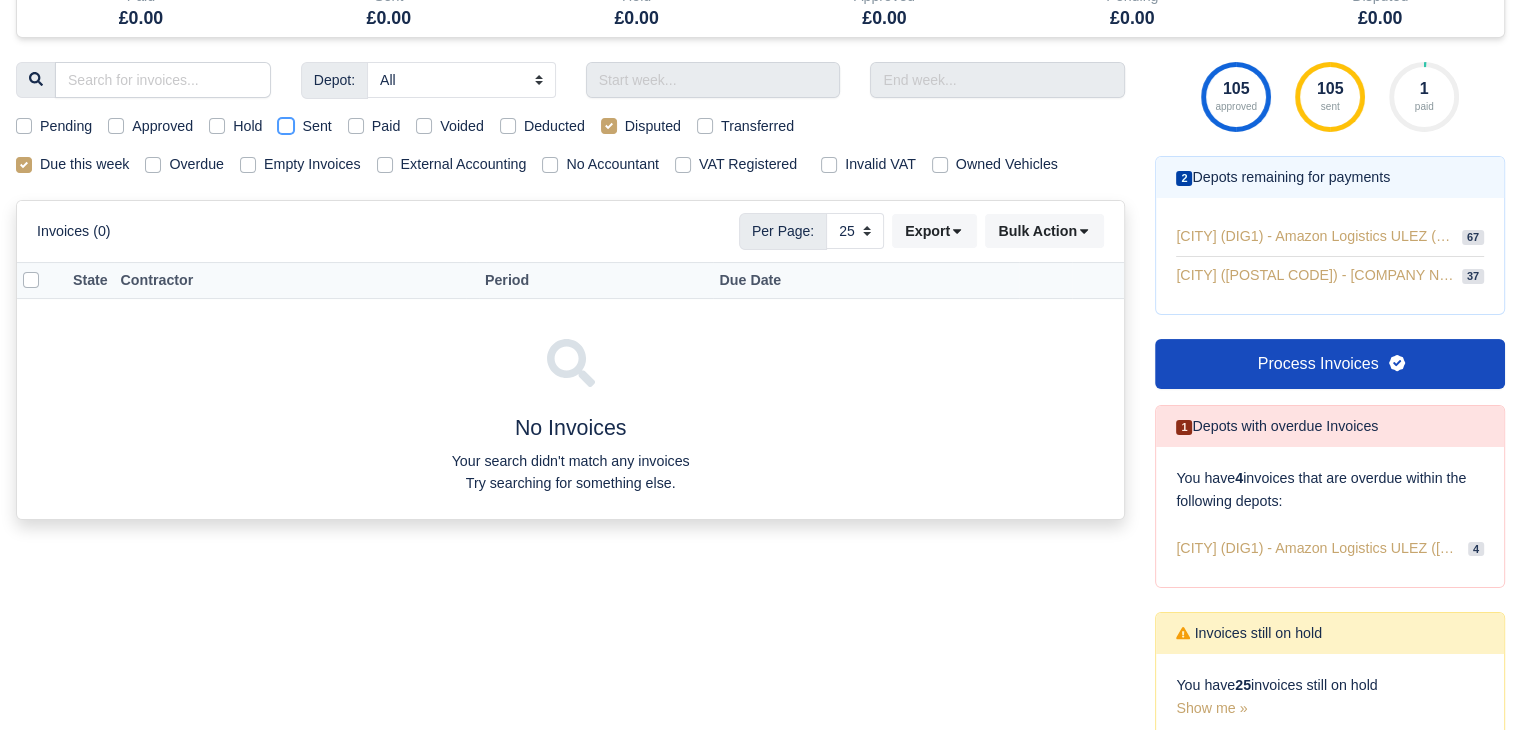 checkbox on "true" 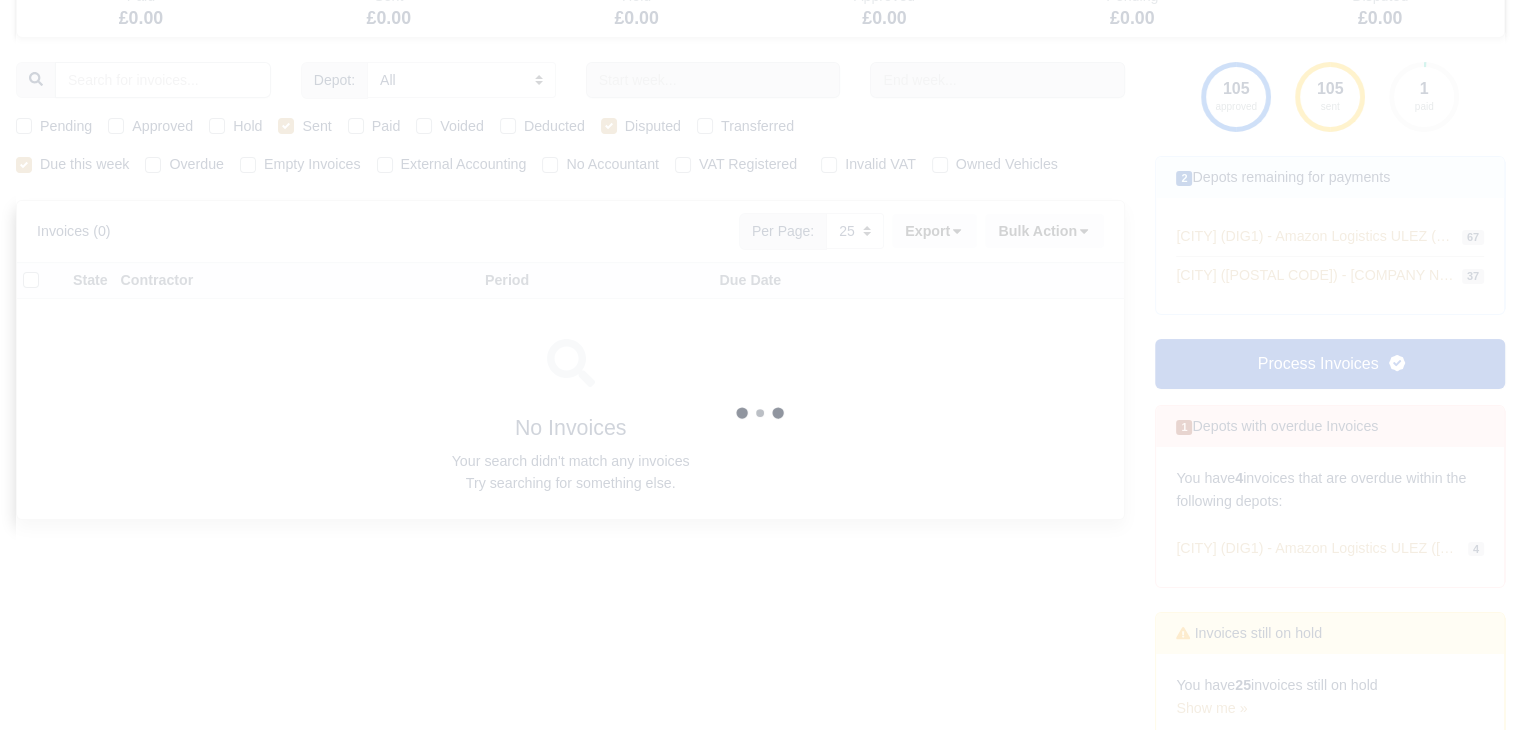 type 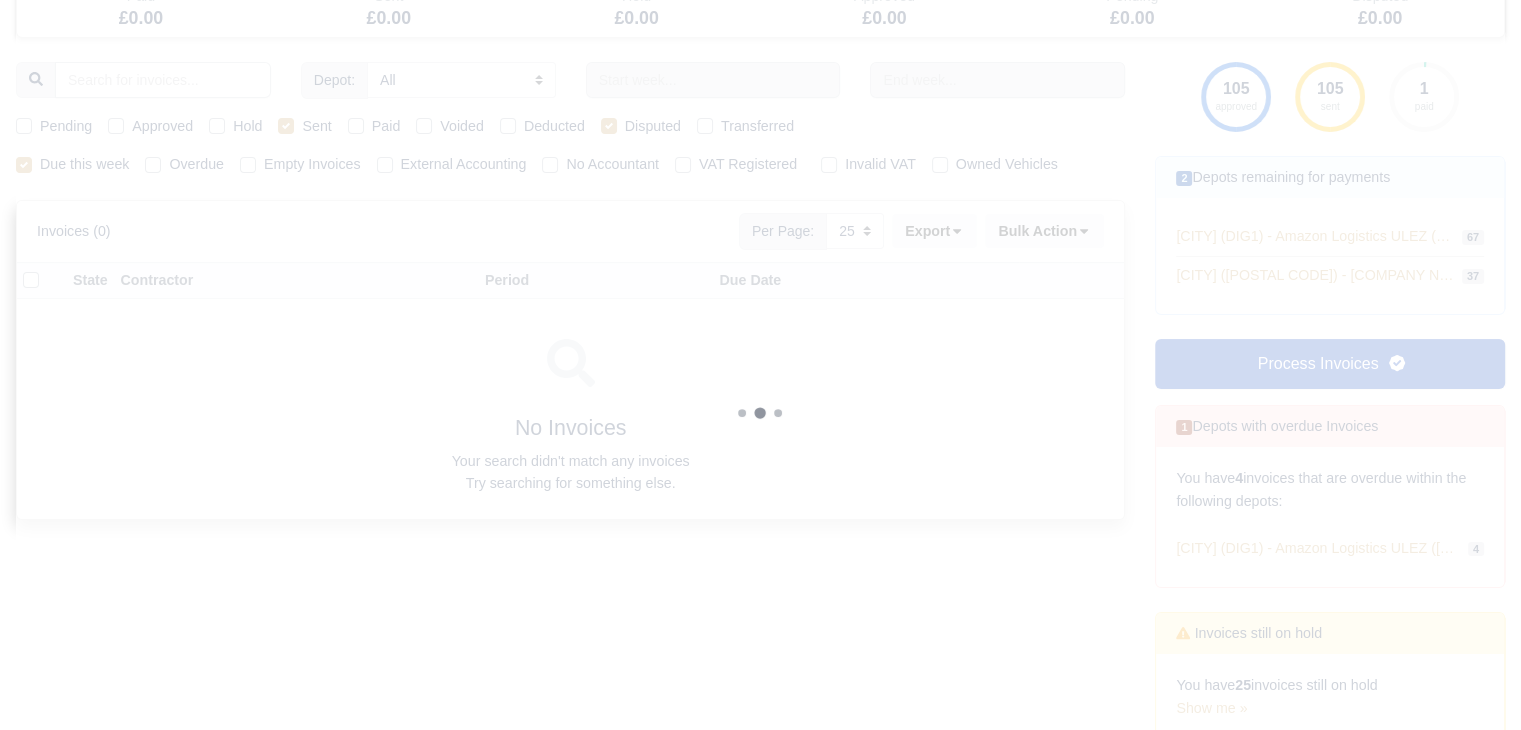 type 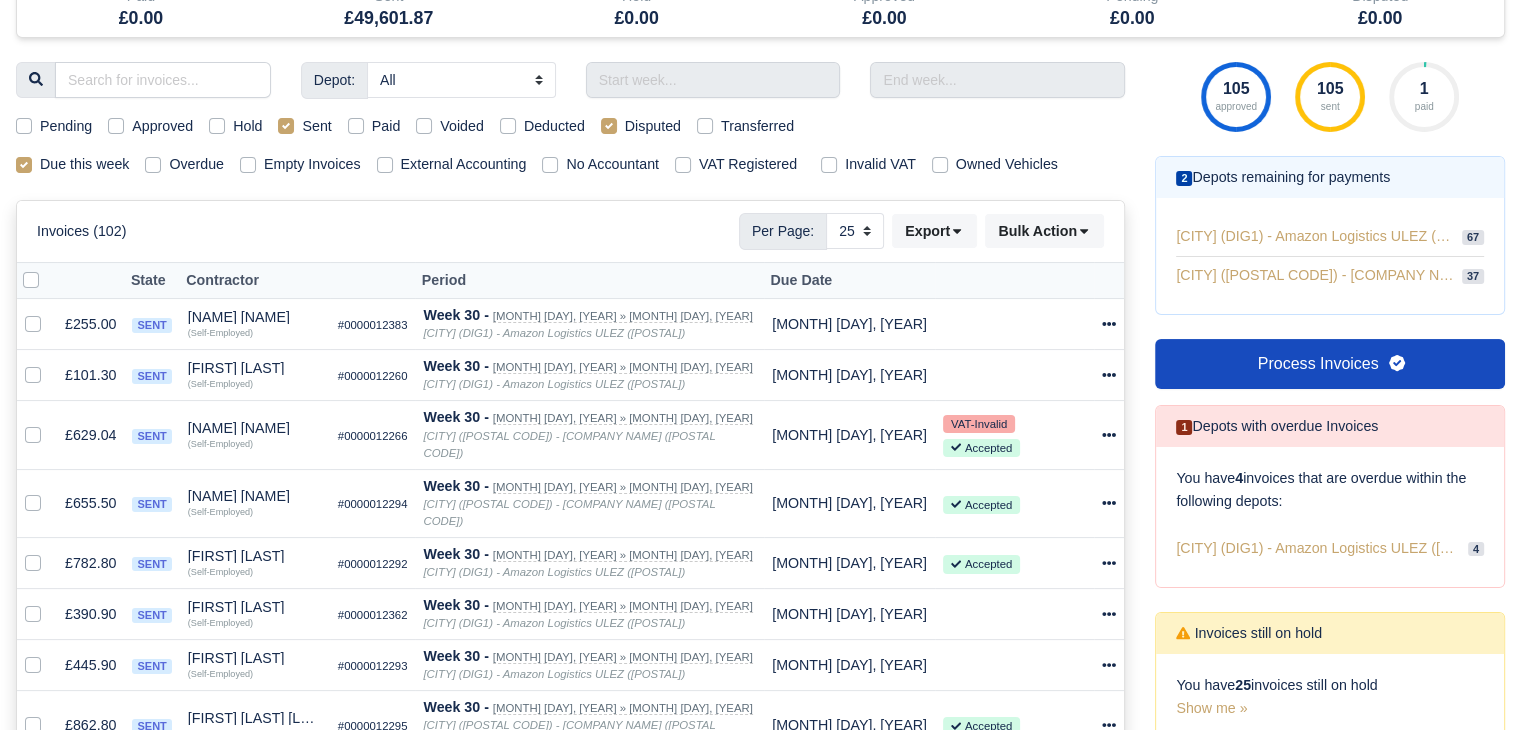 click on "Disputed" at bounding box center [653, 126] 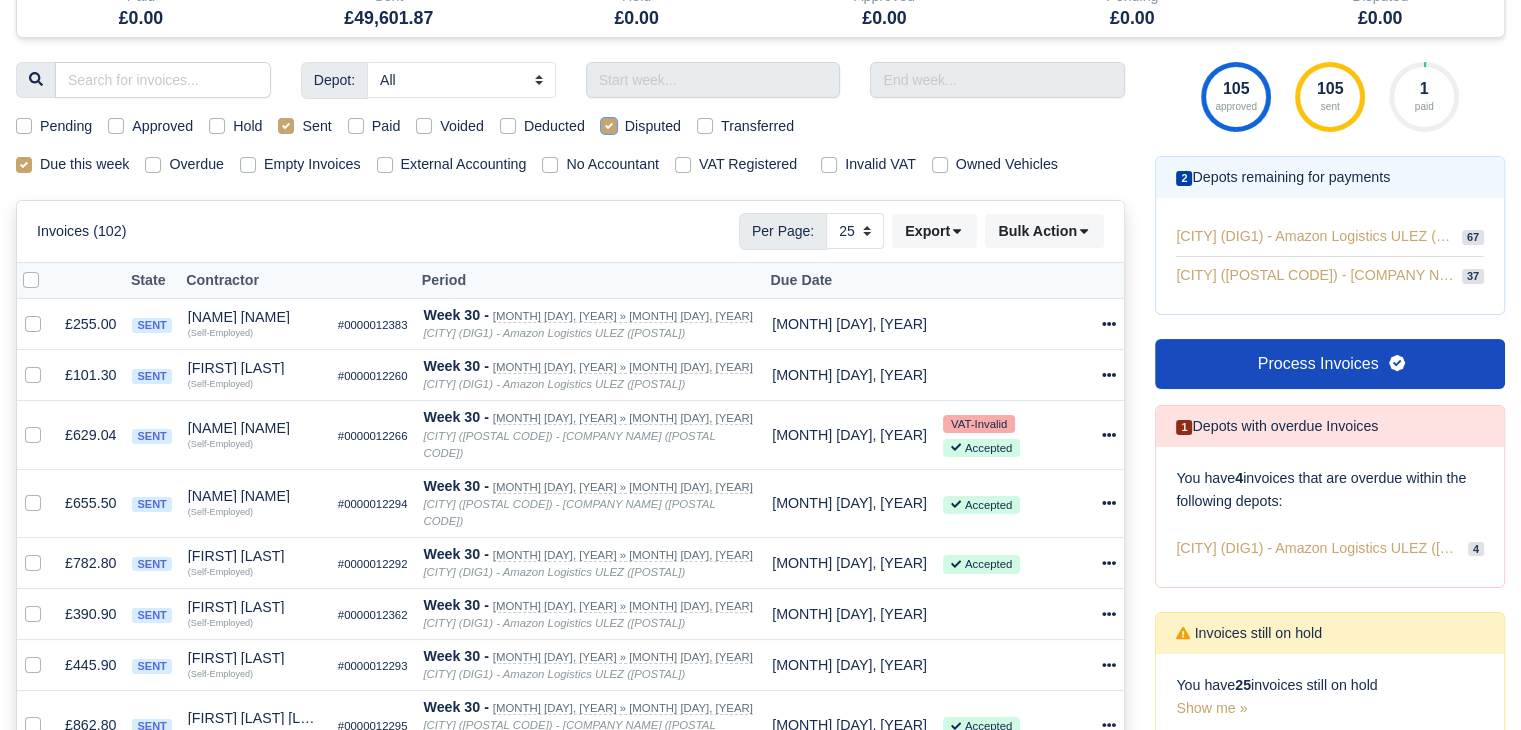 click on "Disputed" at bounding box center (609, 123) 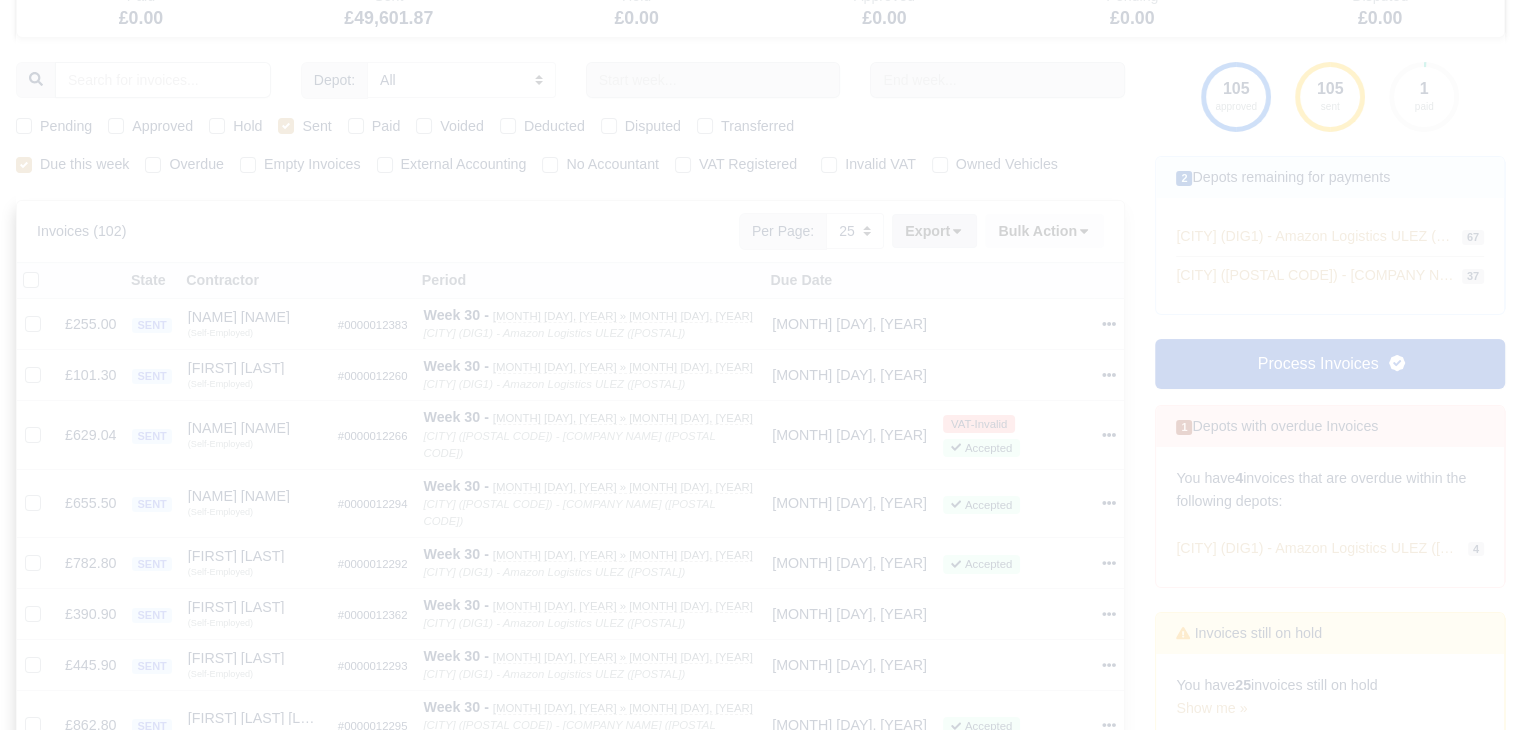 type 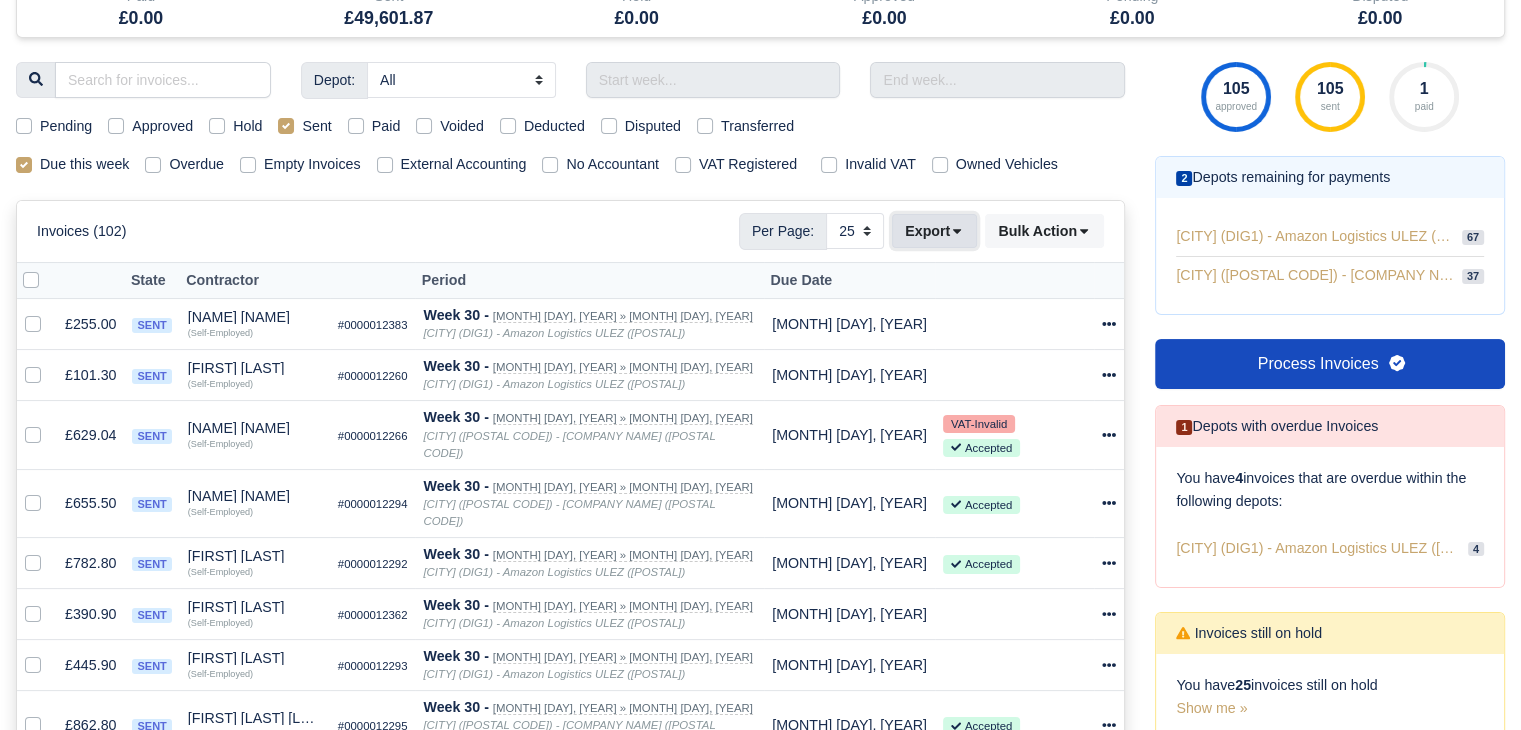 click on "Export" at bounding box center (934, 231) 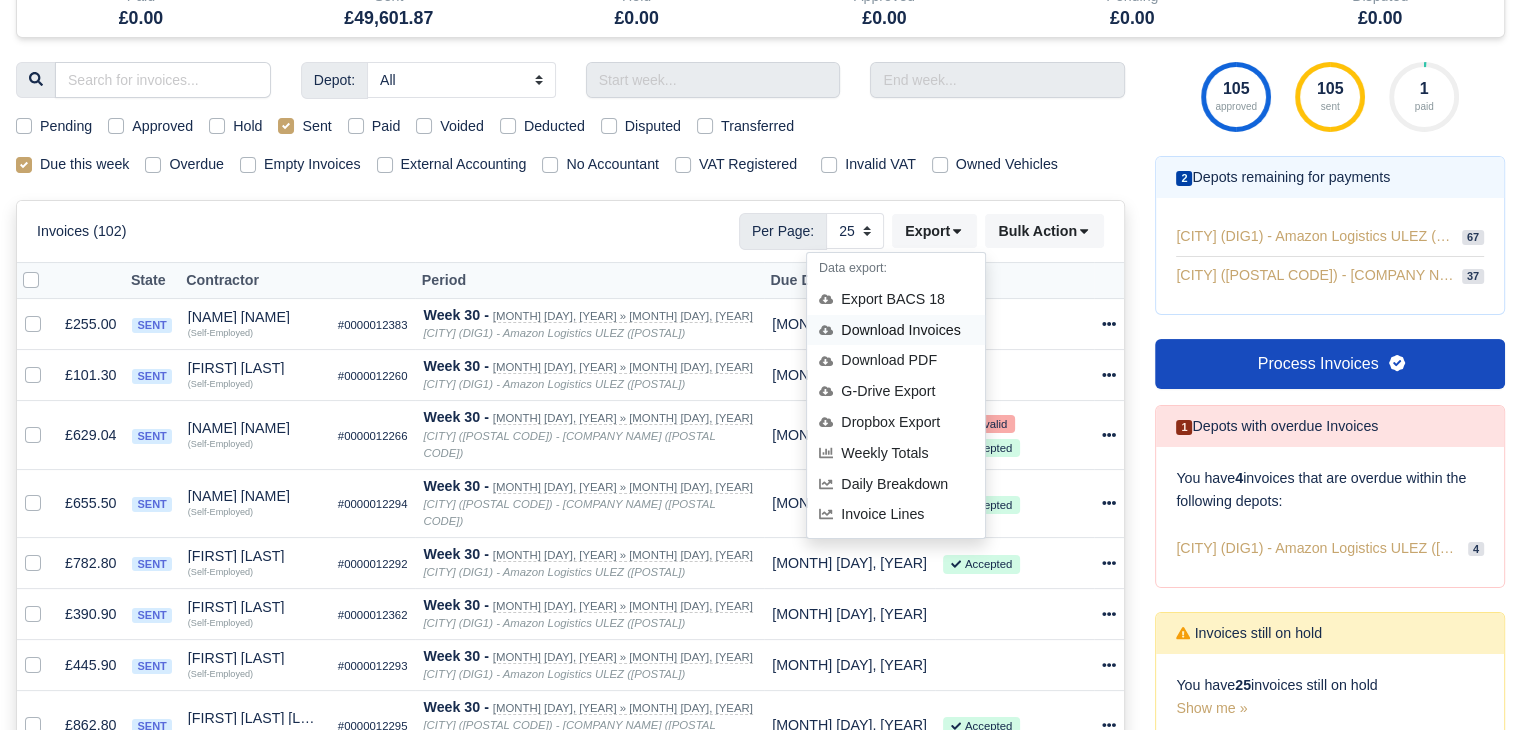 click on "Download Invoices" at bounding box center [896, 330] 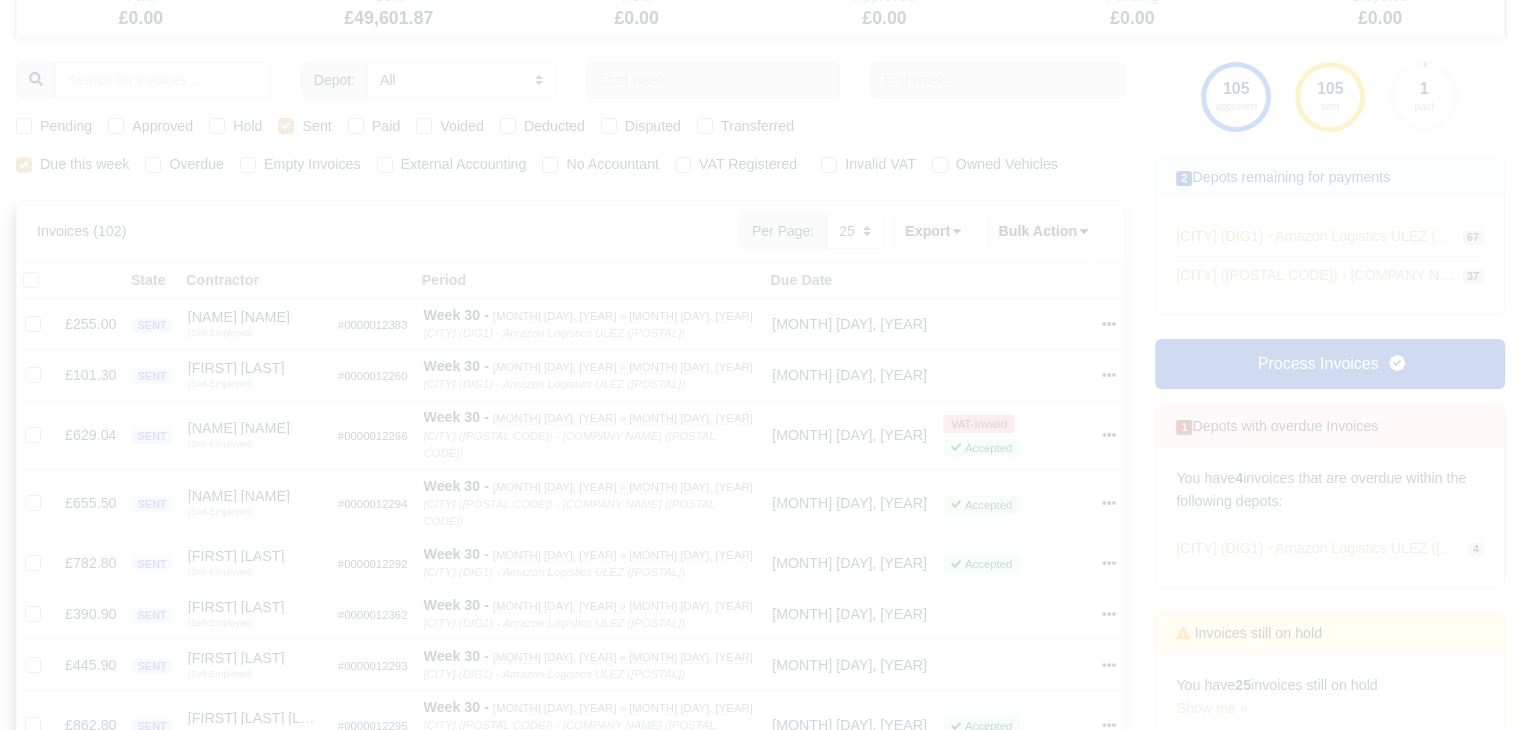 type 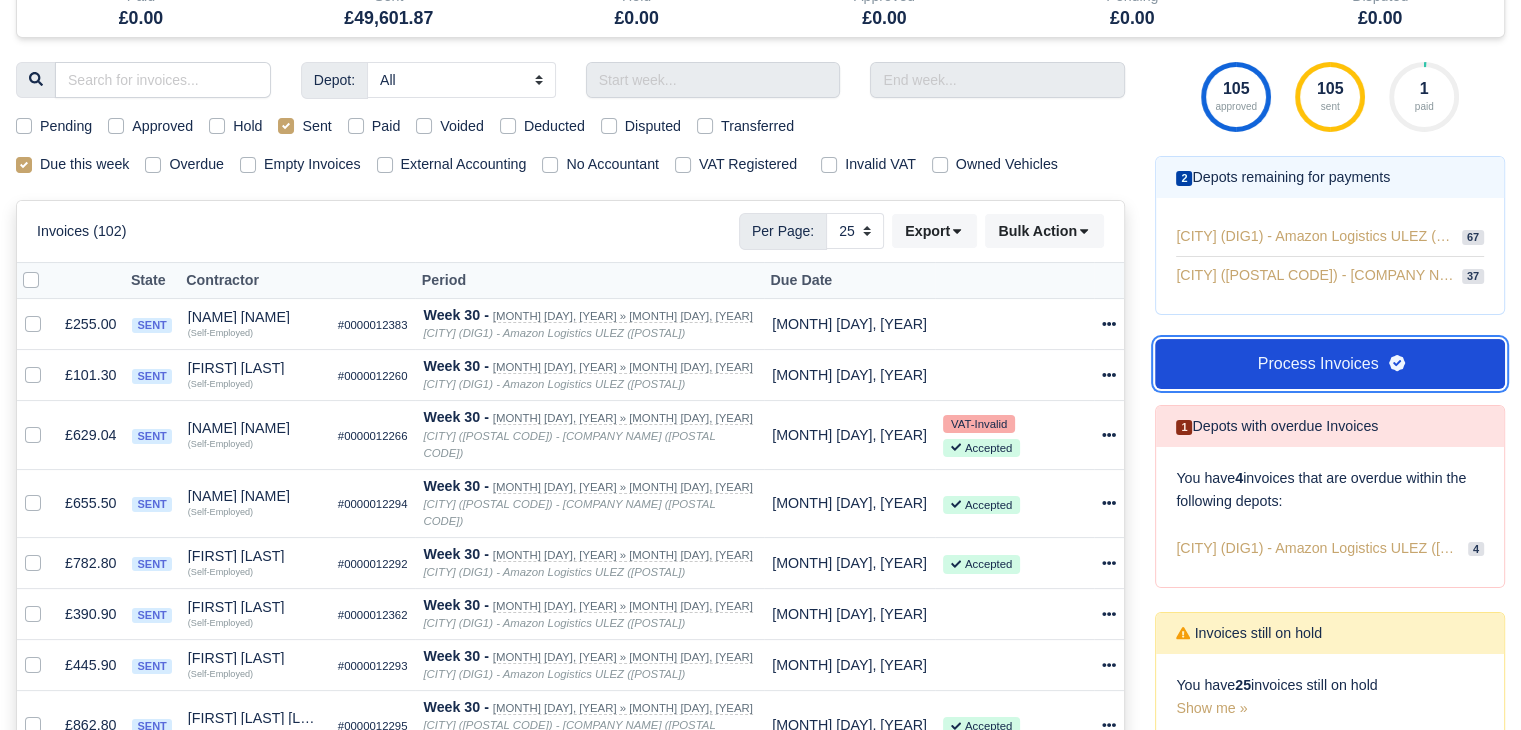 click on "Process Invoices" at bounding box center [1330, 364] 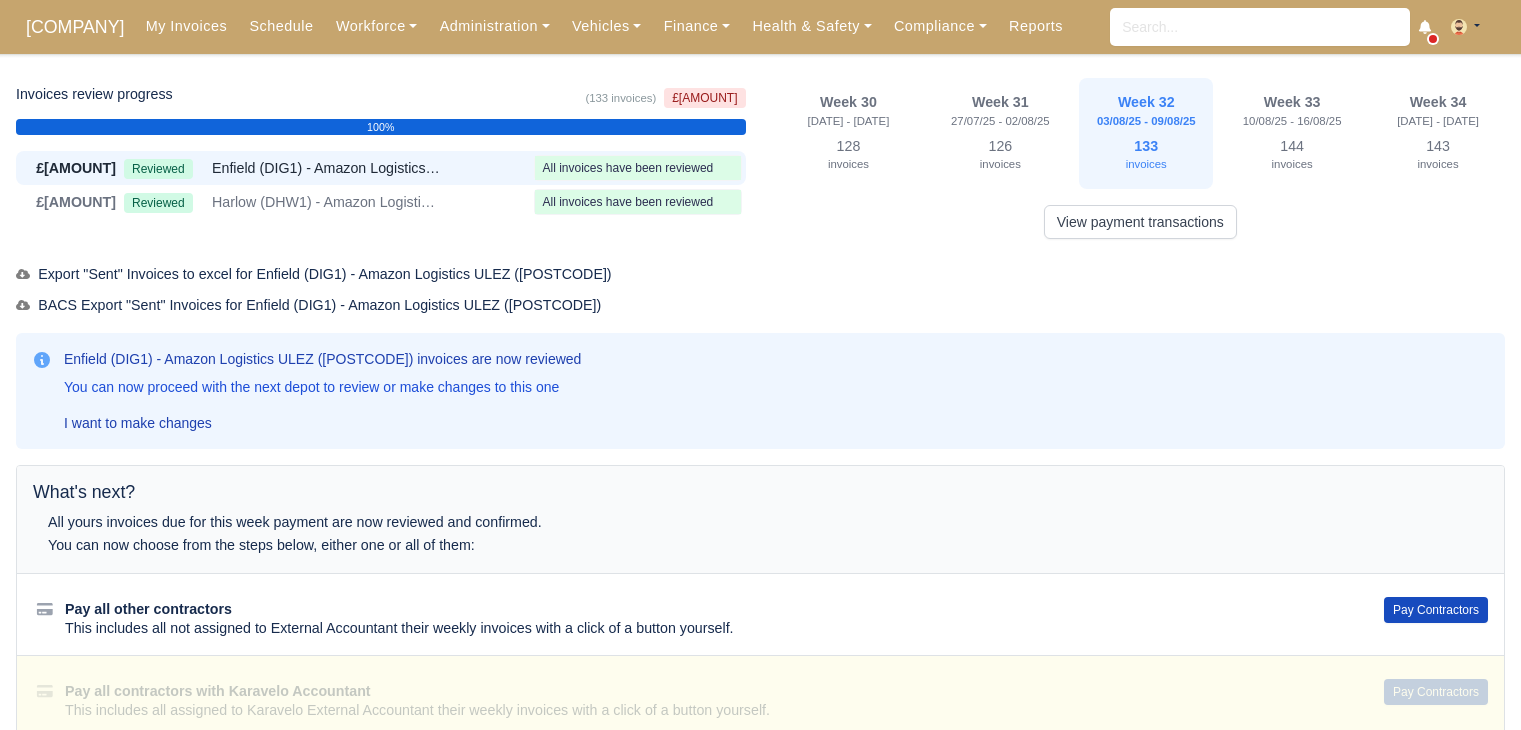scroll, scrollTop: 0, scrollLeft: 0, axis: both 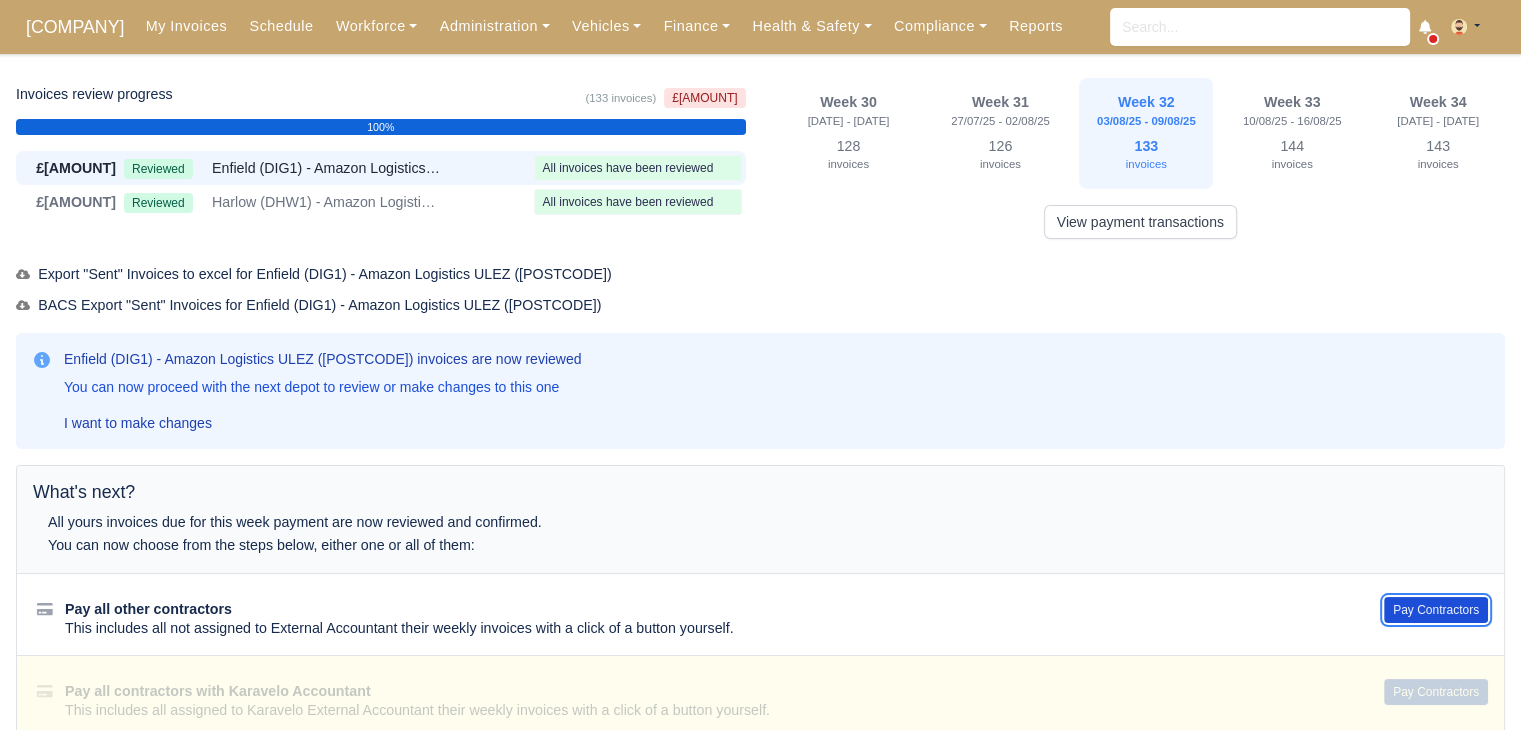 click on "Pay Contractors" at bounding box center [1436, 610] 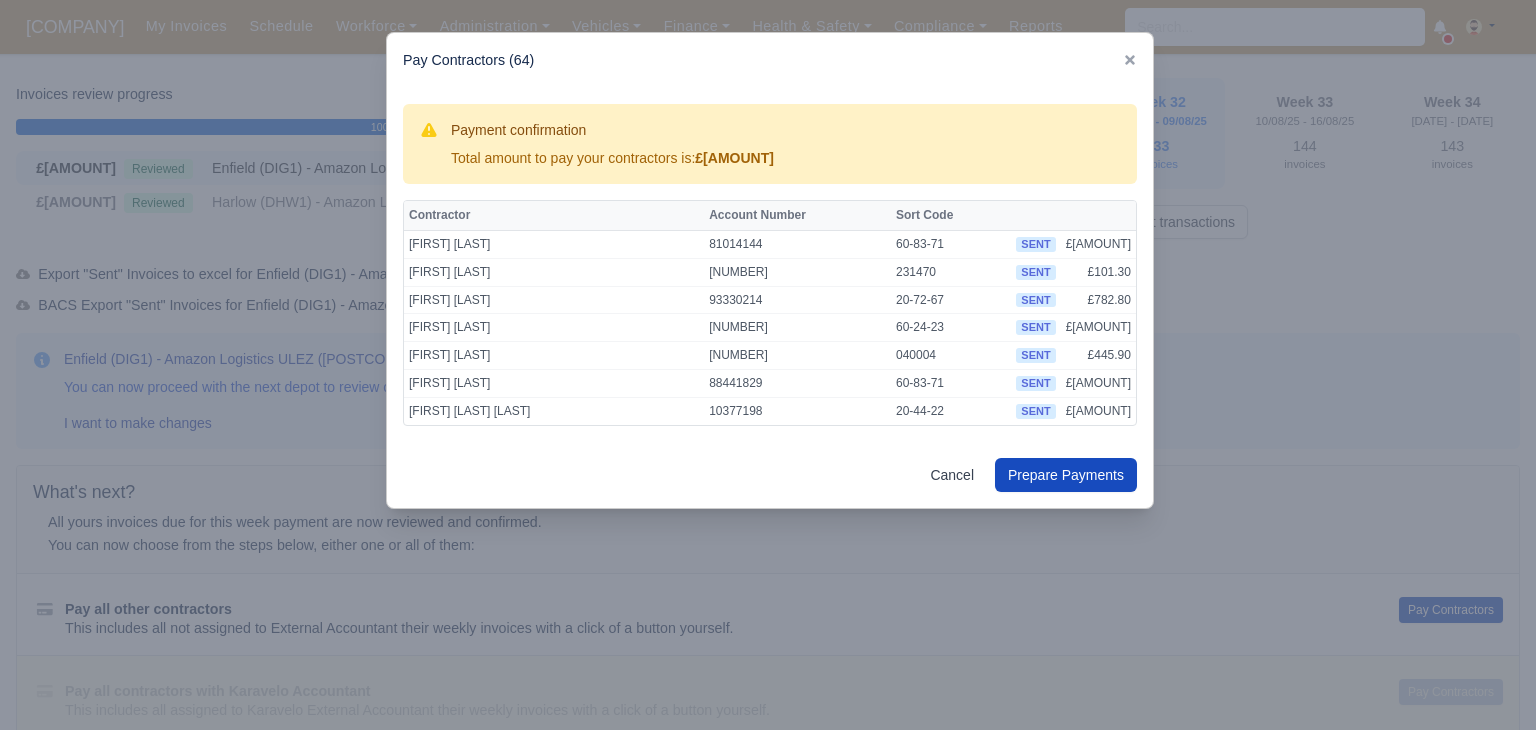 drag, startPoint x: 708, startPoint y: 154, endPoint x: 794, endPoint y: 153, distance: 86.00581 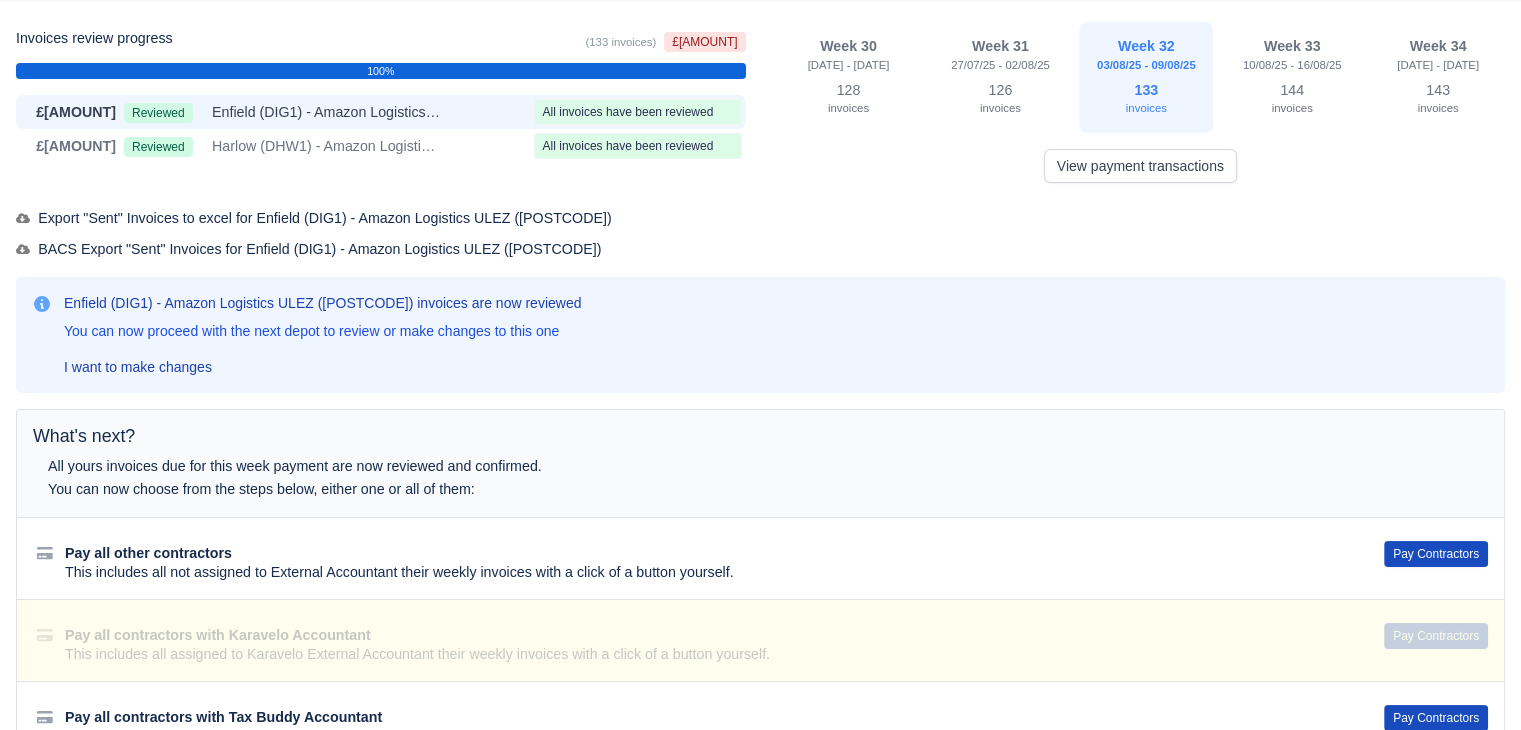 scroll, scrollTop: 0, scrollLeft: 0, axis: both 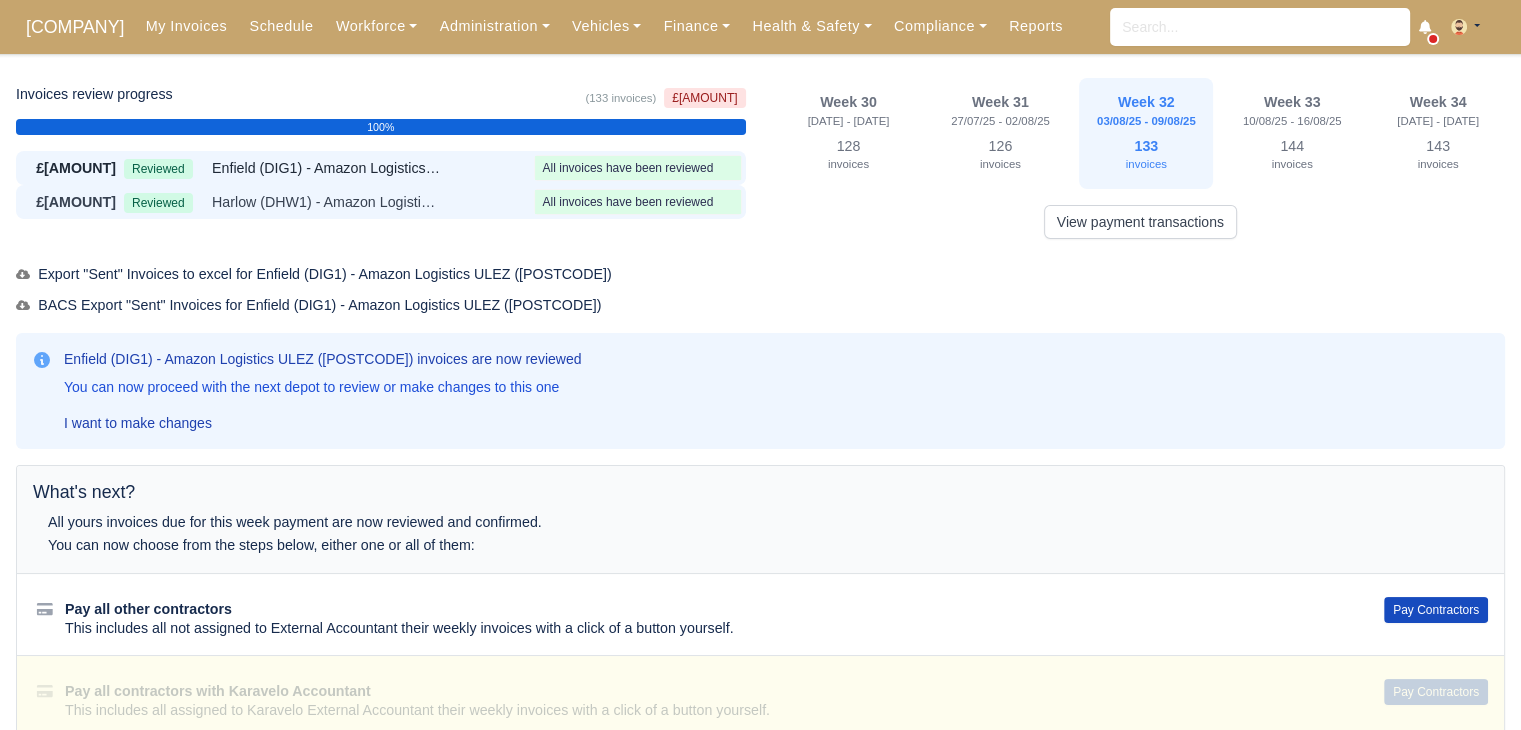 click on "[CITY] ([POSTAL CODE]) - [COMPANY NAME] ([POSTAL CODE])" at bounding box center [327, 202] 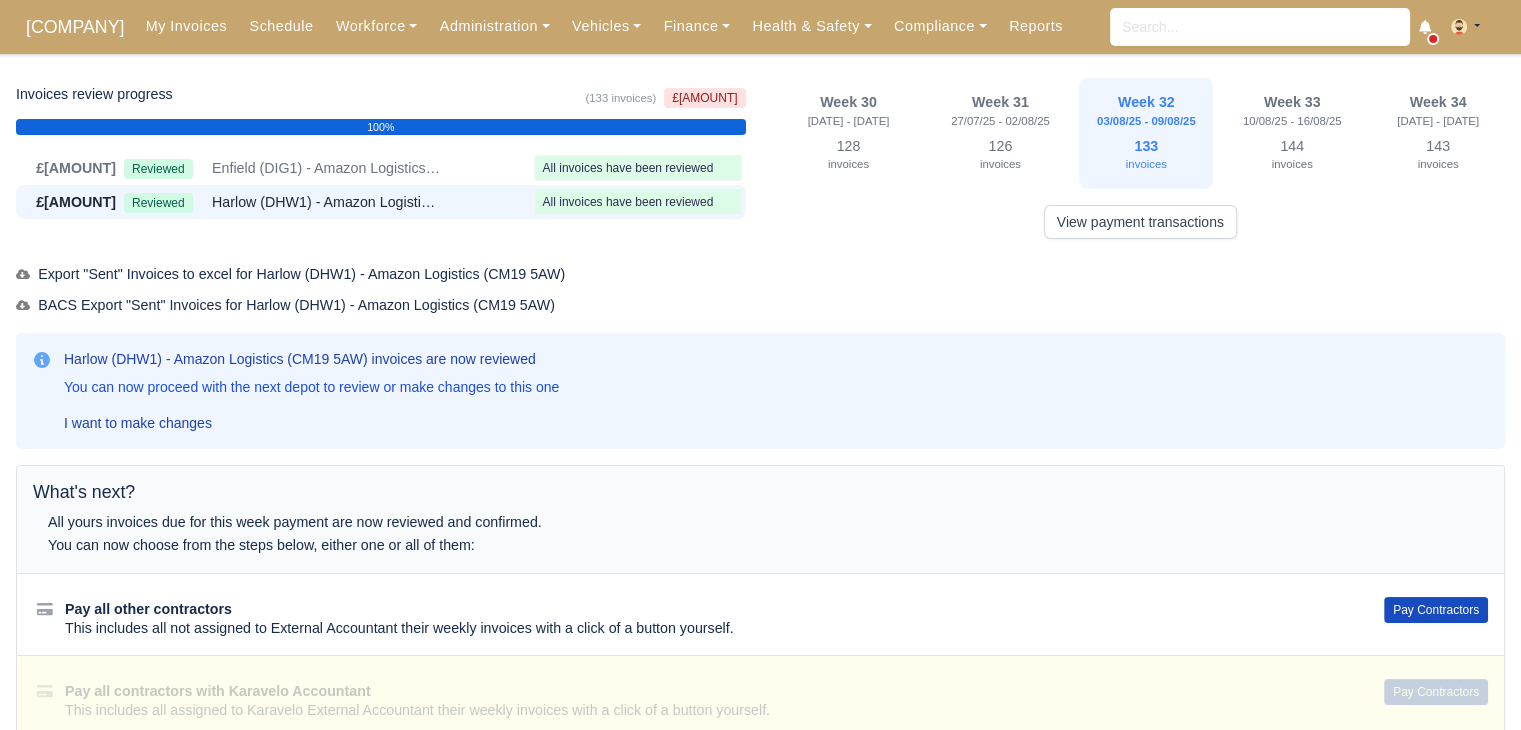 scroll, scrollTop: 321, scrollLeft: 0, axis: vertical 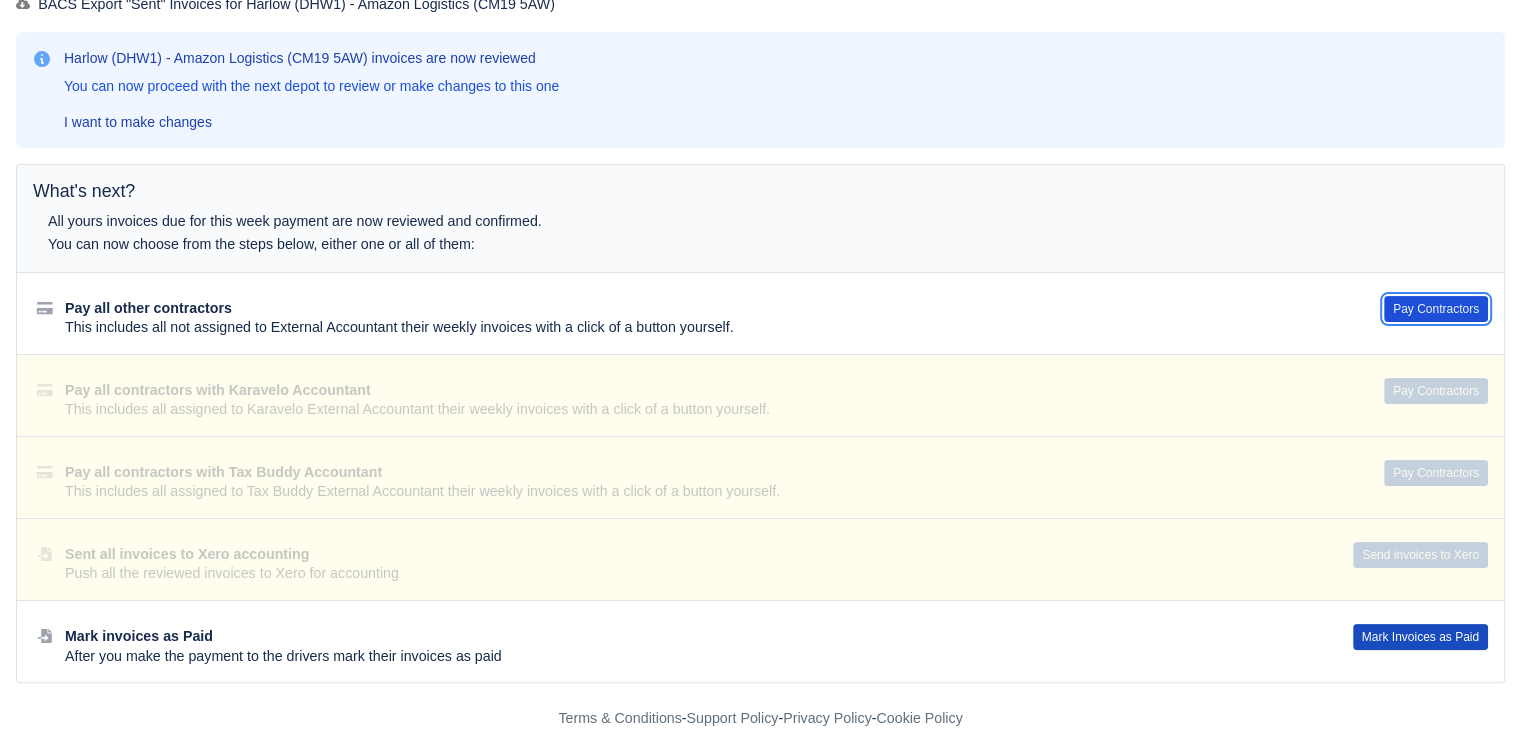 click on "Pay Contractors" at bounding box center (1436, 309) 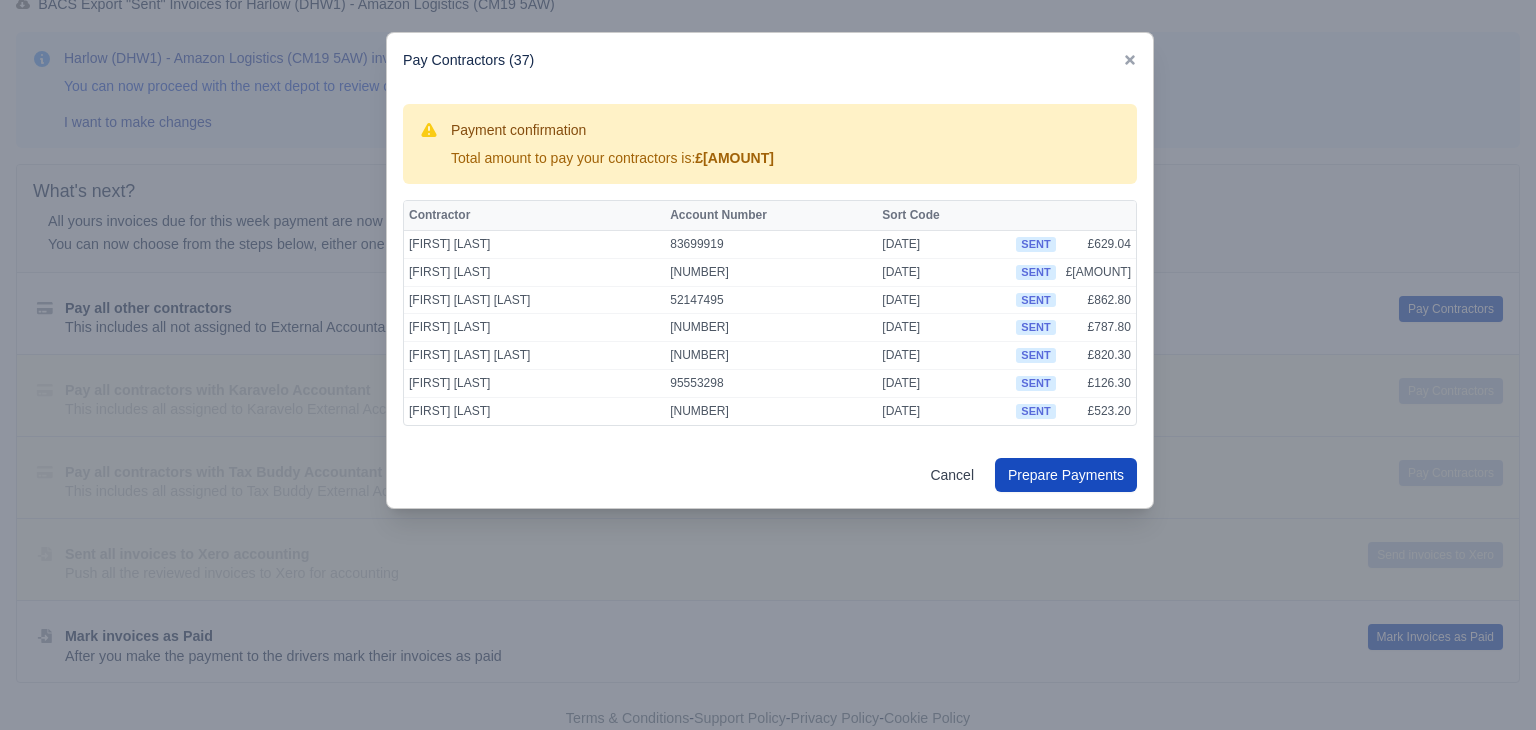 drag, startPoint x: 708, startPoint y: 163, endPoint x: 822, endPoint y: 154, distance: 114.35471 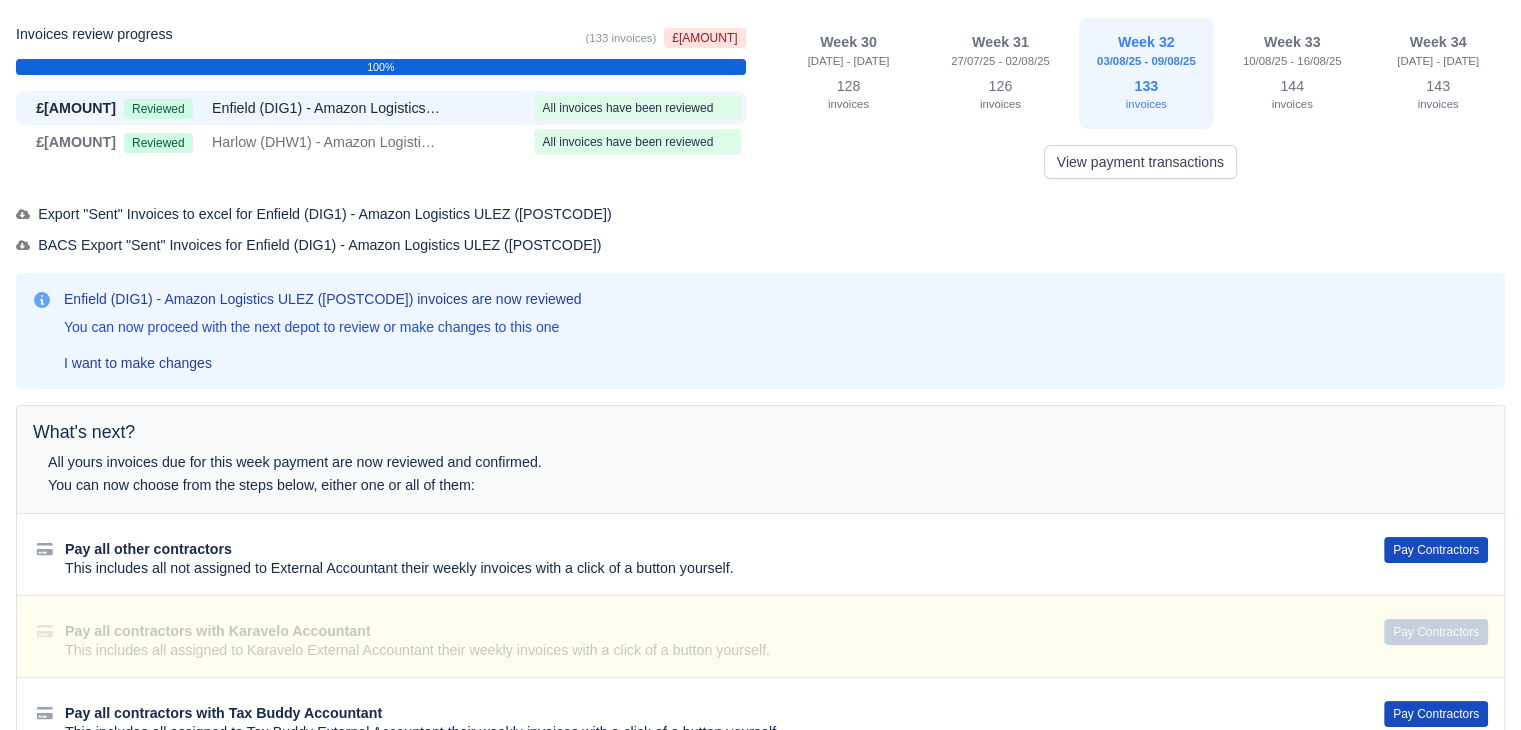 scroll, scrollTop: 0, scrollLeft: 0, axis: both 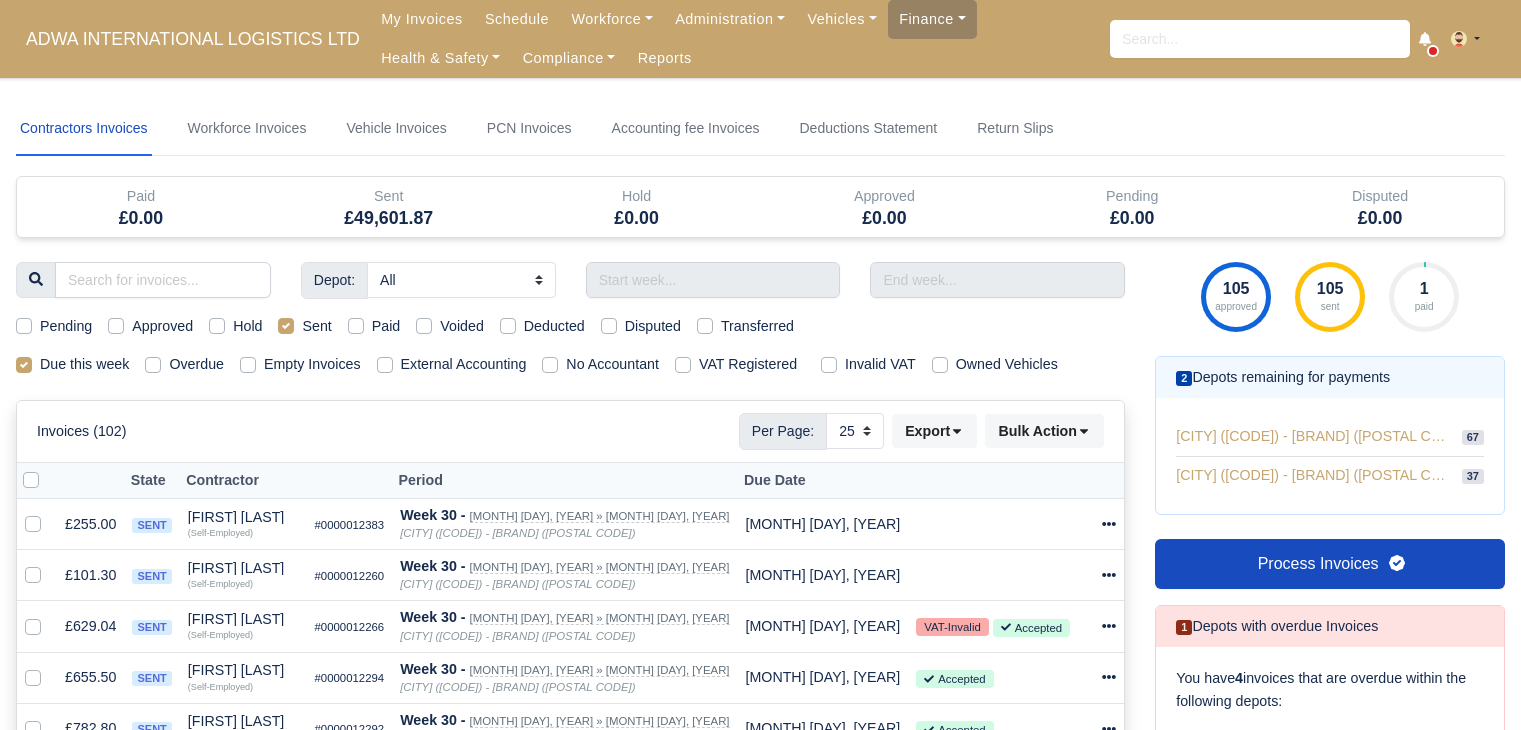 select on "25" 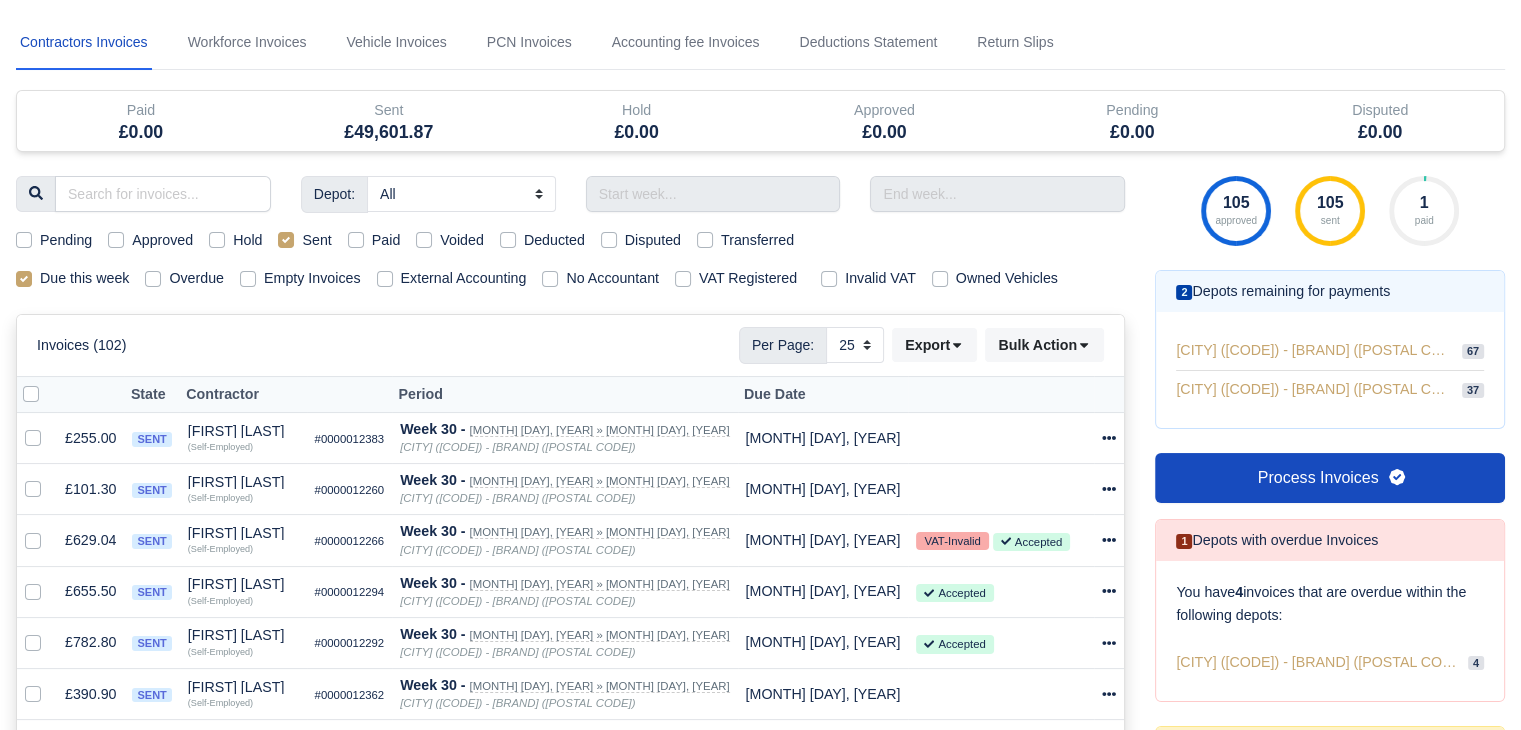 scroll, scrollTop: 0, scrollLeft: 0, axis: both 